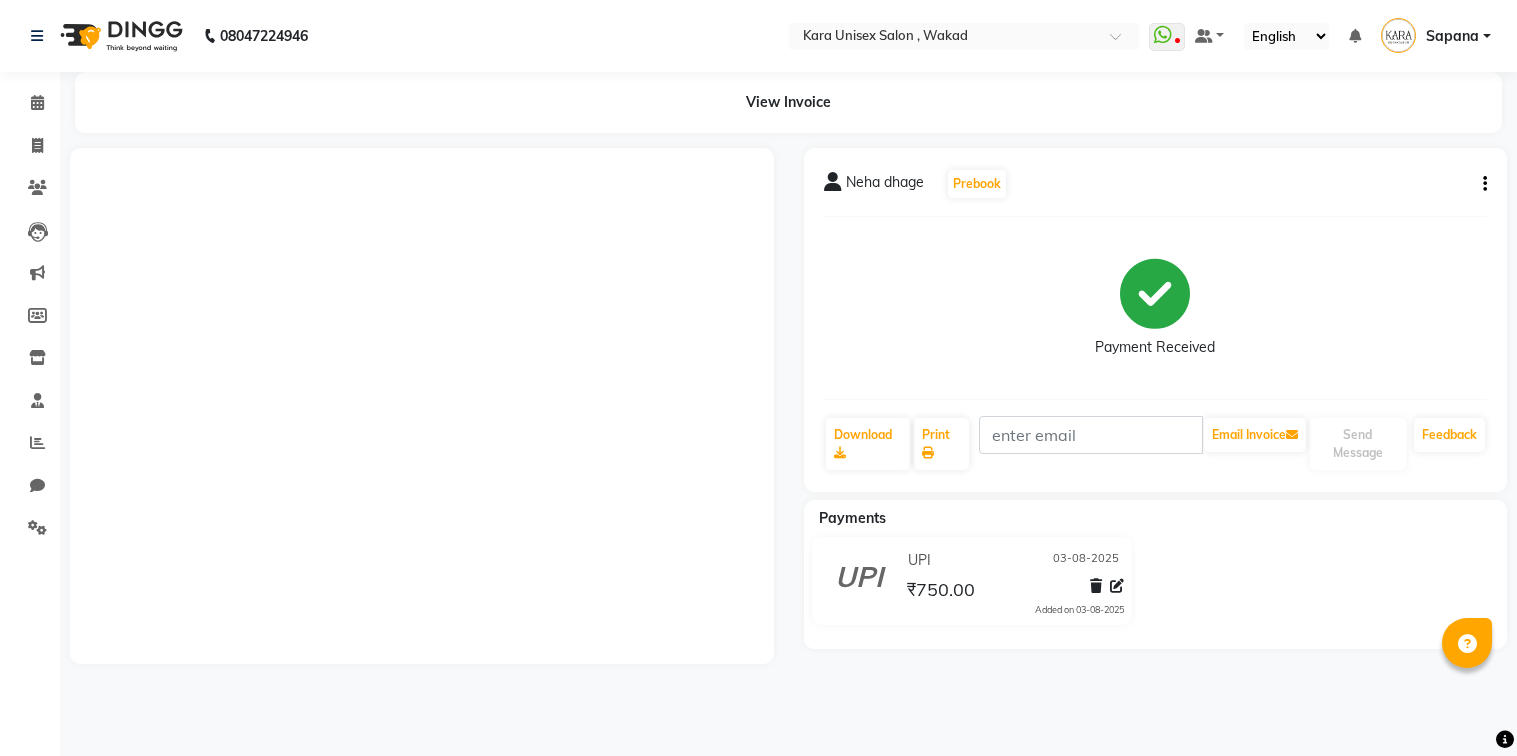 scroll, scrollTop: 0, scrollLeft: 0, axis: both 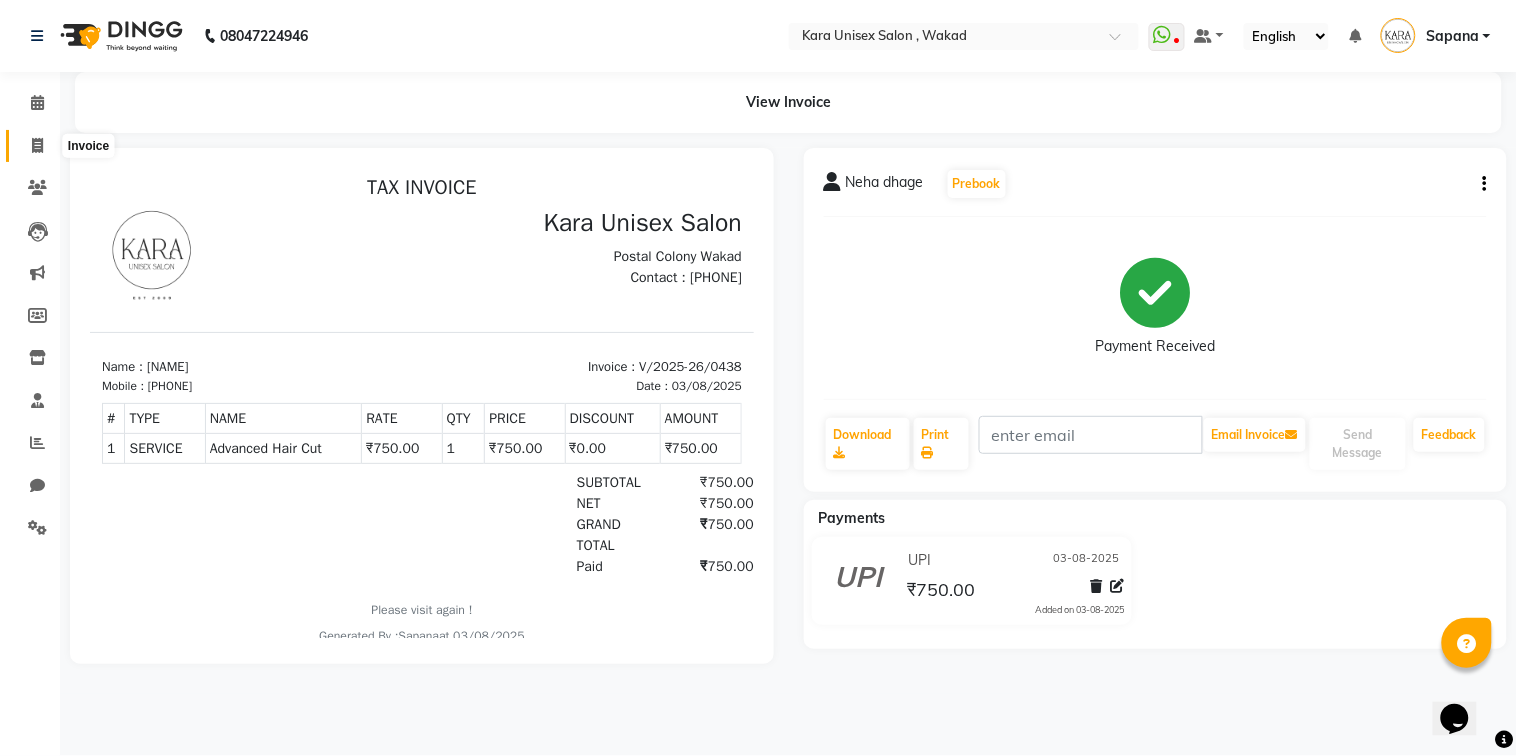 click 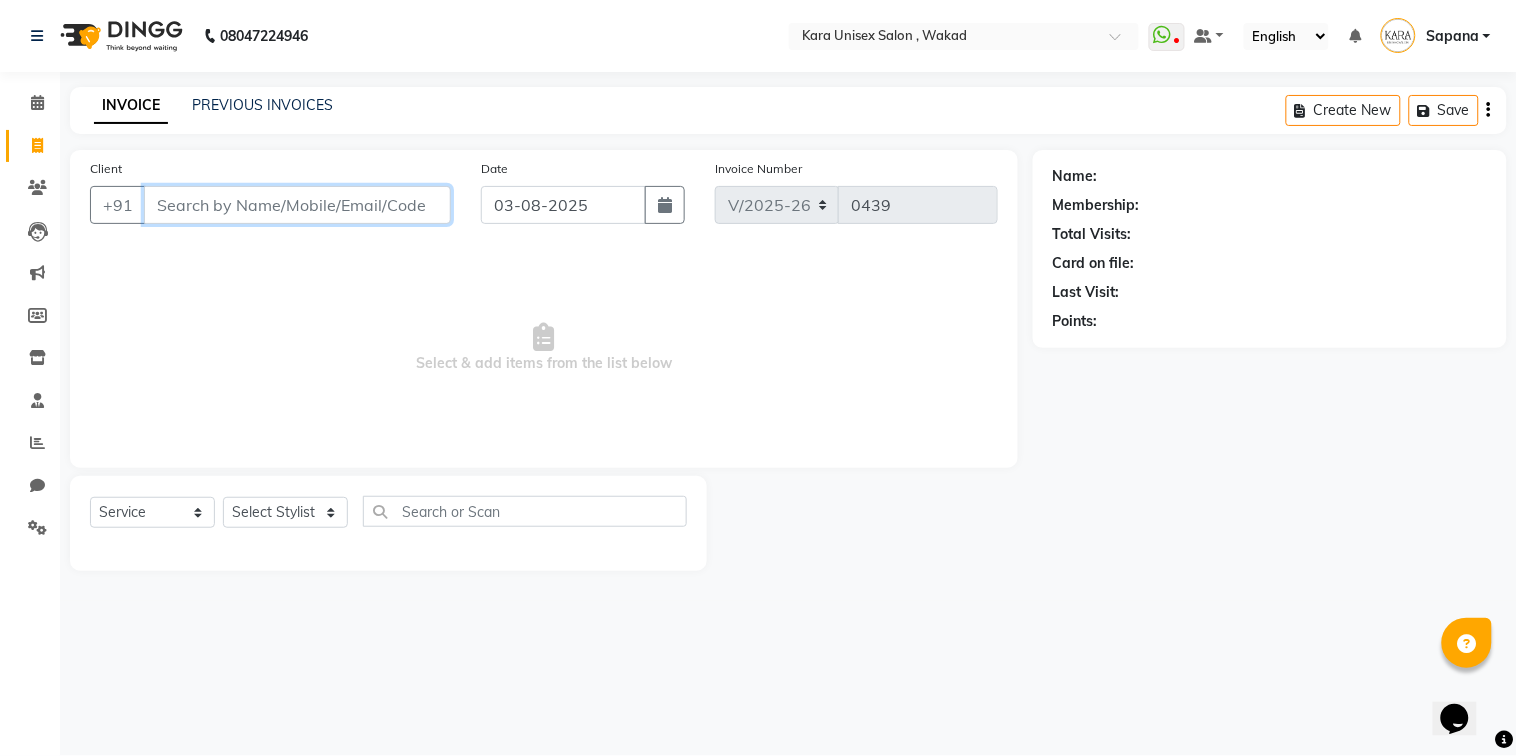 click on "Client" at bounding box center (297, 205) 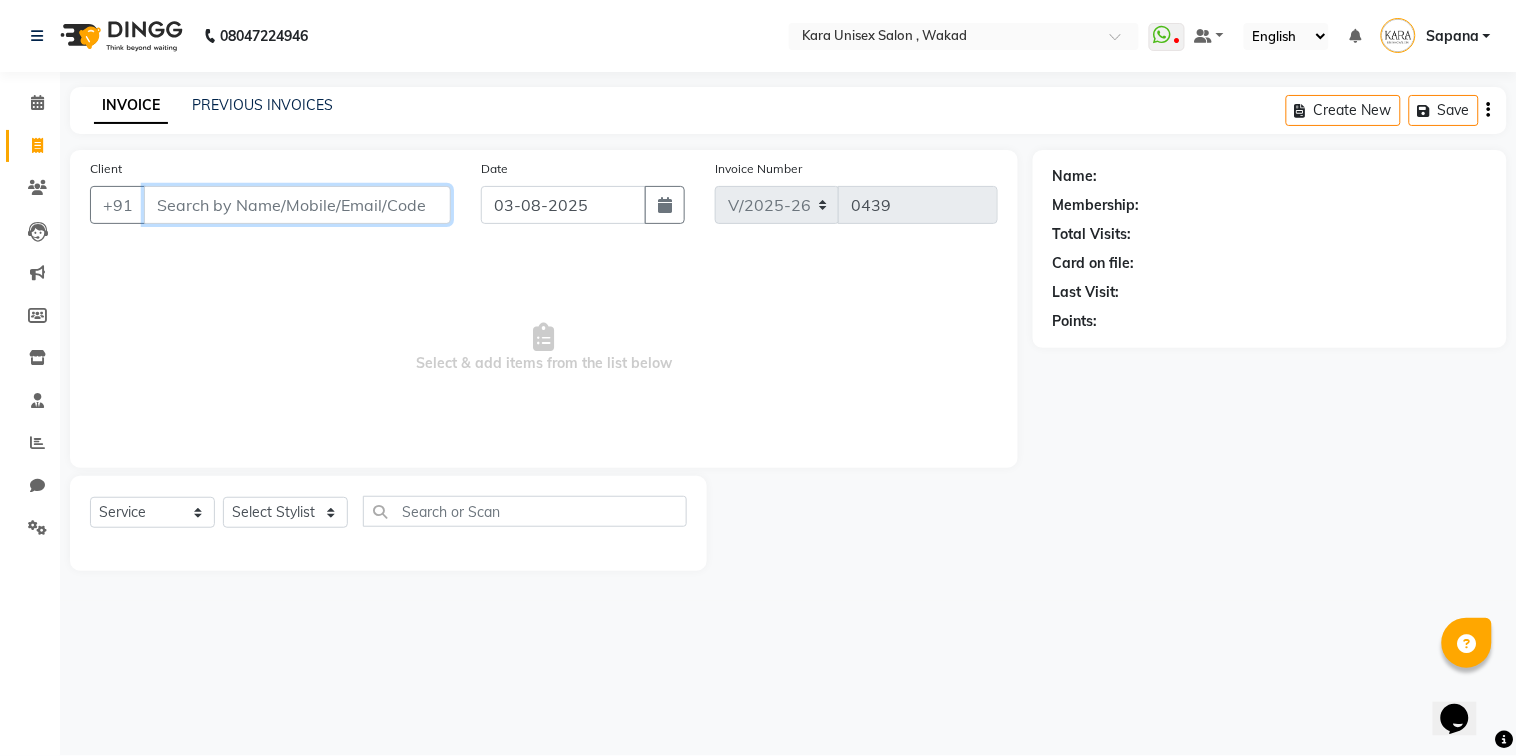 click on "Client" at bounding box center (297, 205) 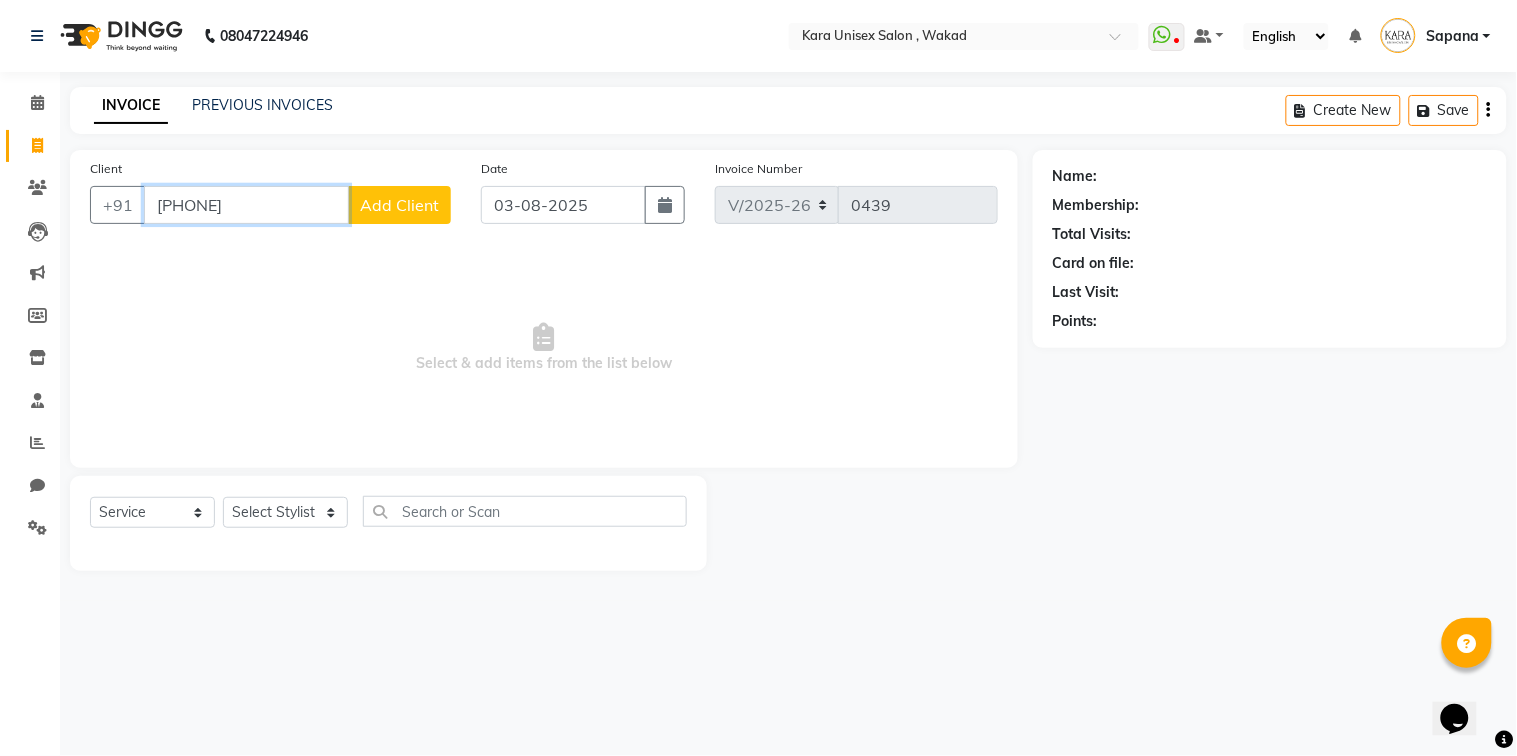type on "[PHONE]" 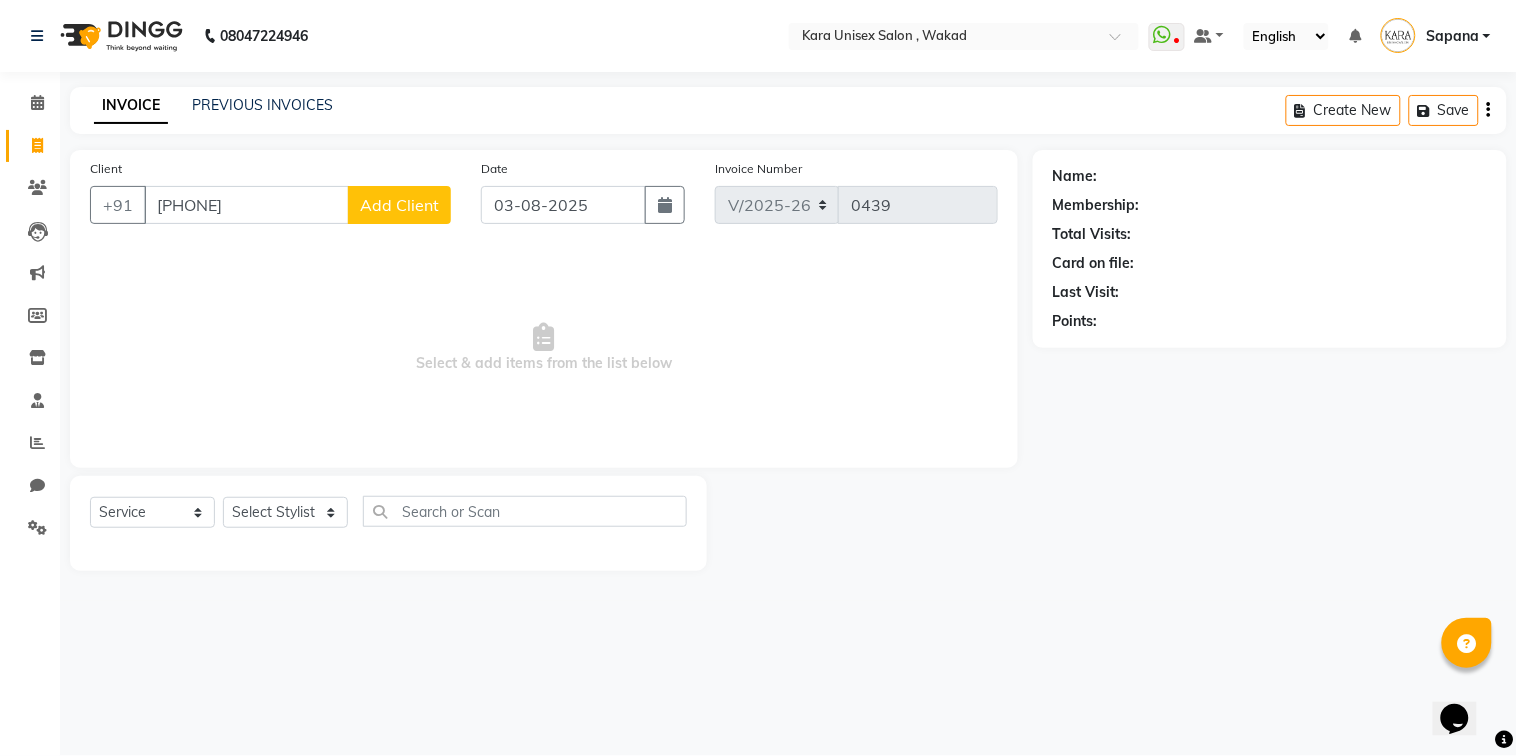 click on "Add Client" 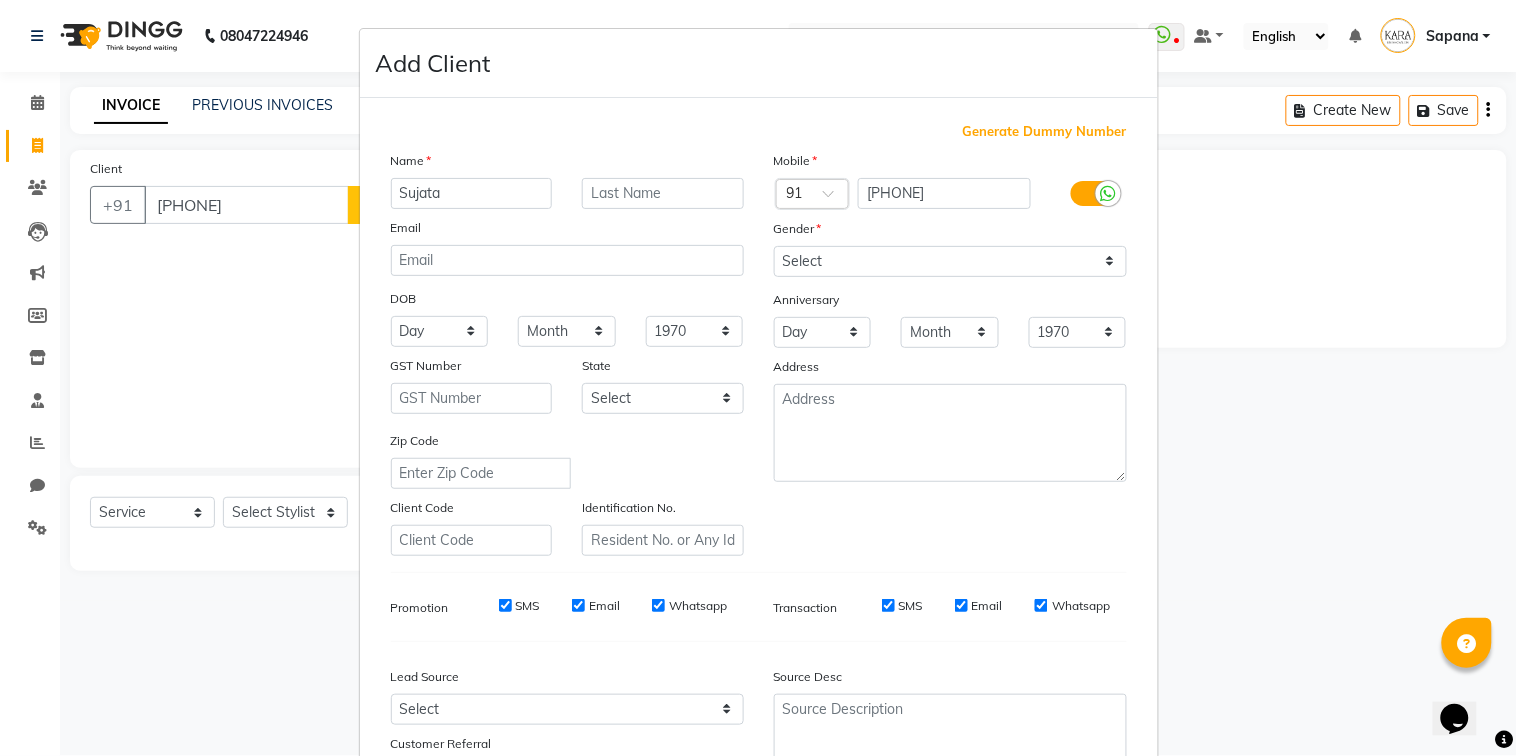 drag, startPoint x: 460, startPoint y: 187, endPoint x: 1010, endPoint y: 203, distance: 550.23267 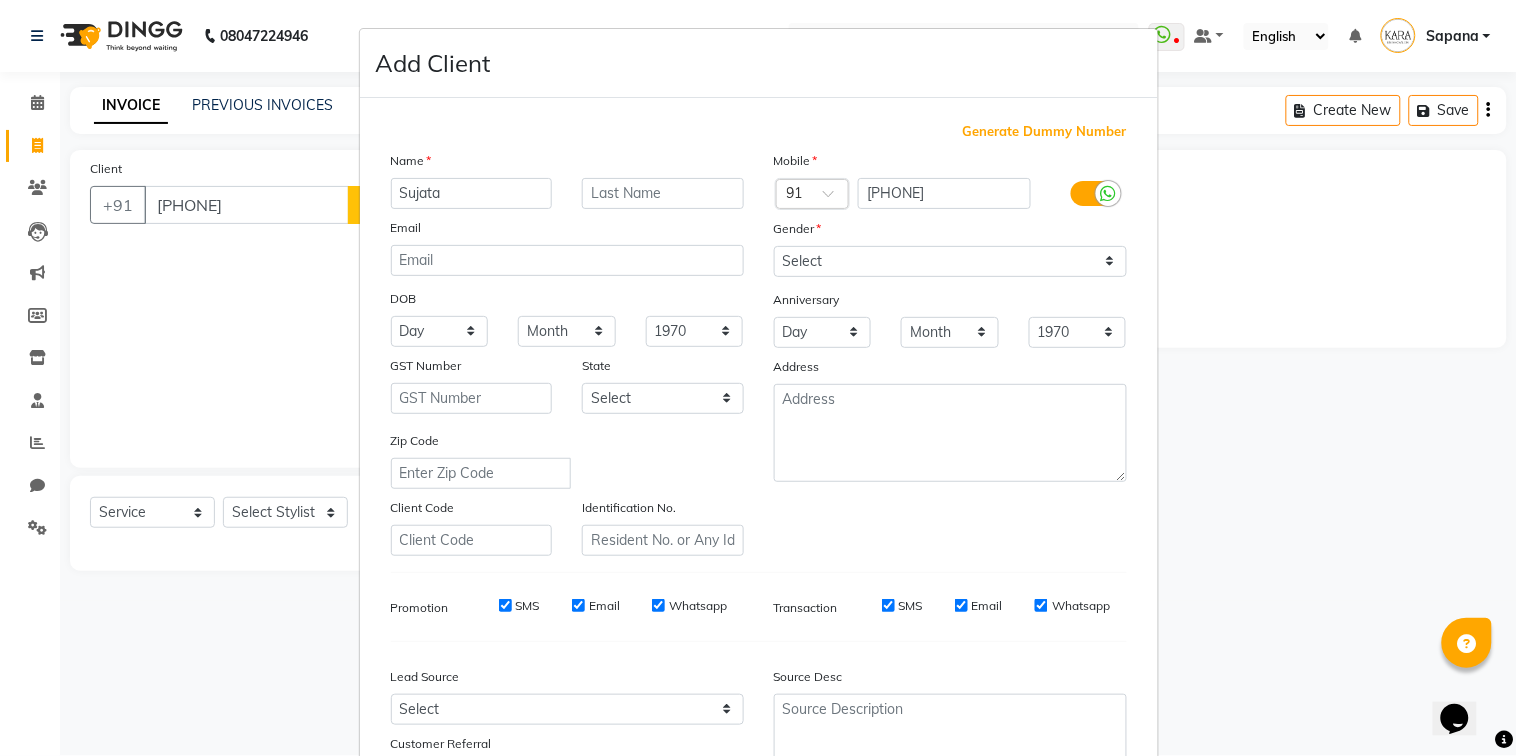 type on "Sujata" 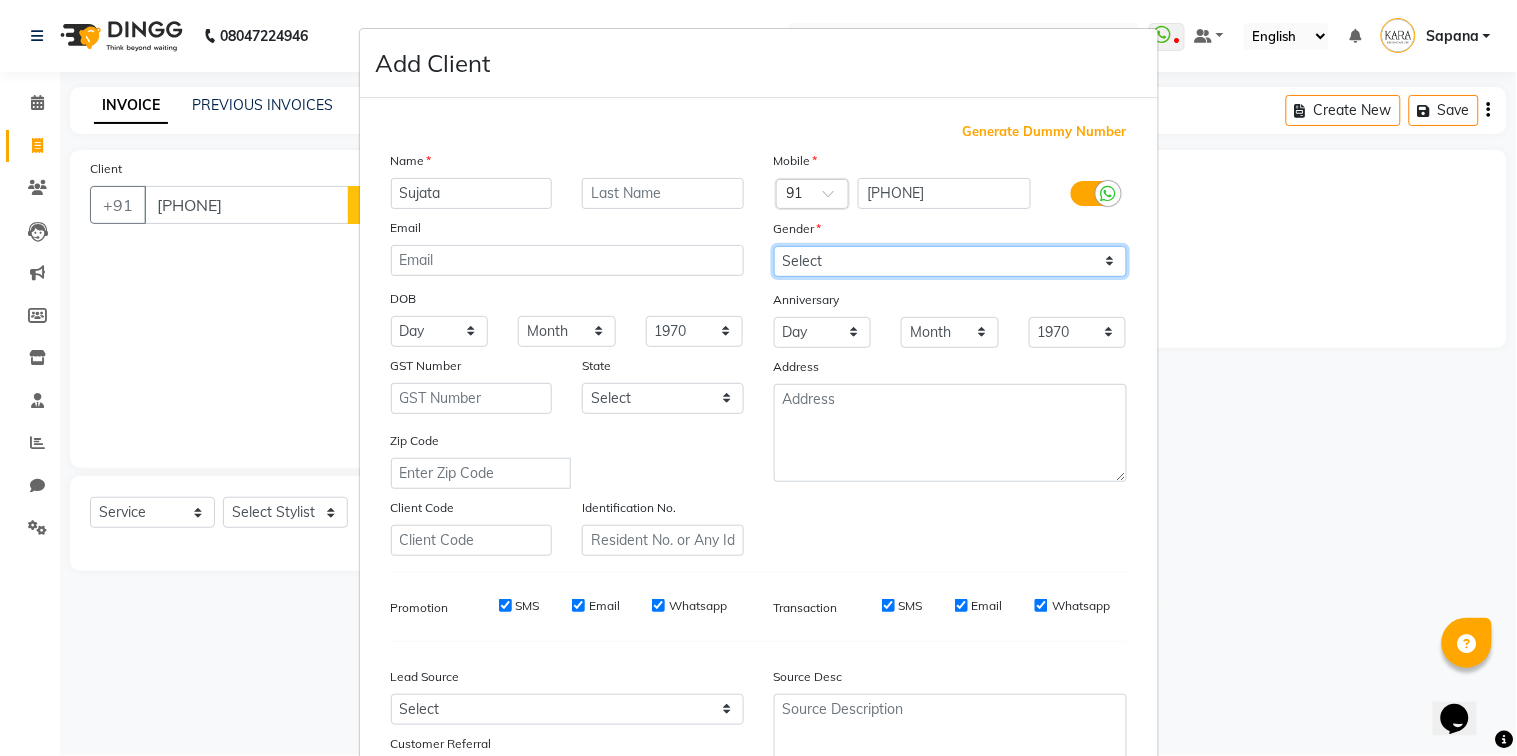select on "female" 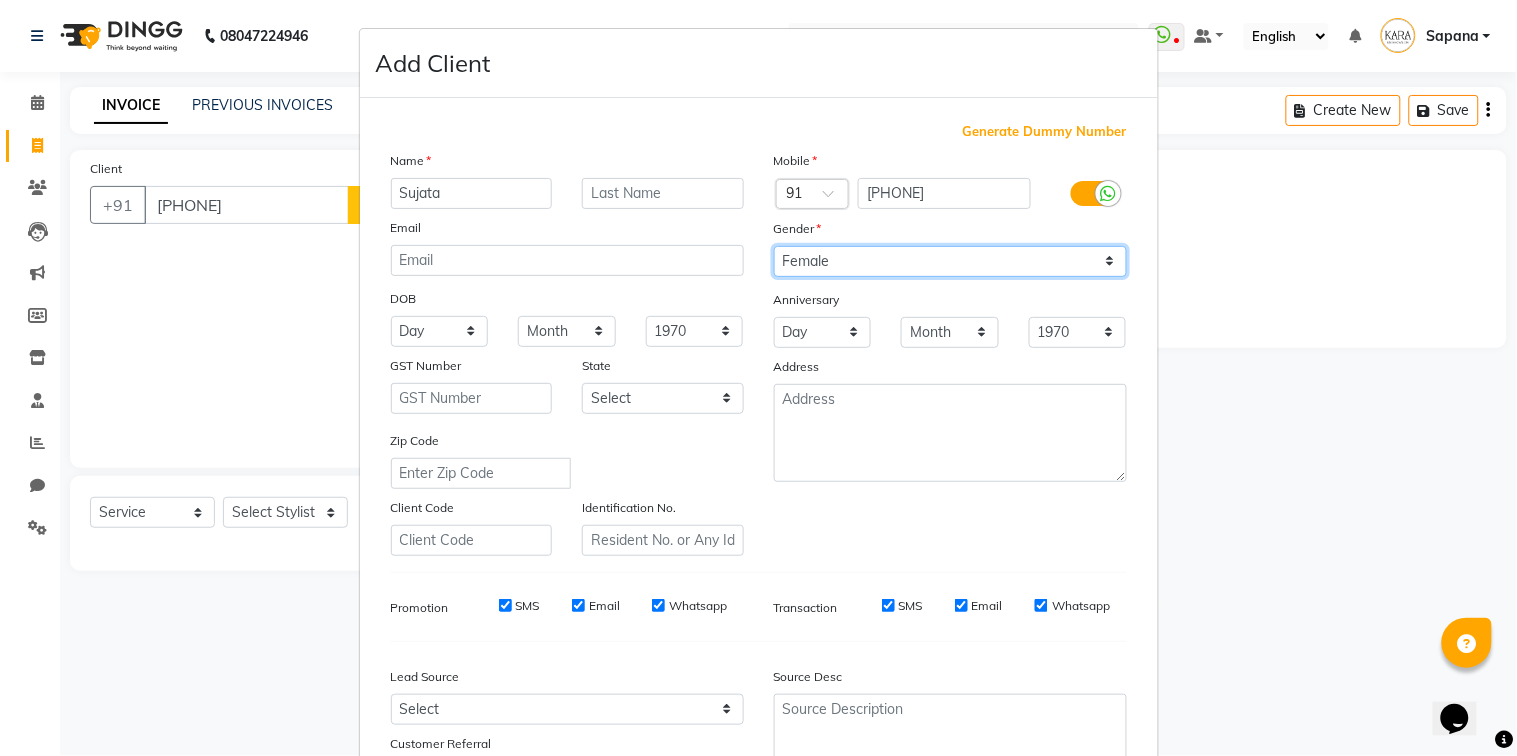 click on "Select Male Female Other Prefer Not To Say" at bounding box center [950, 261] 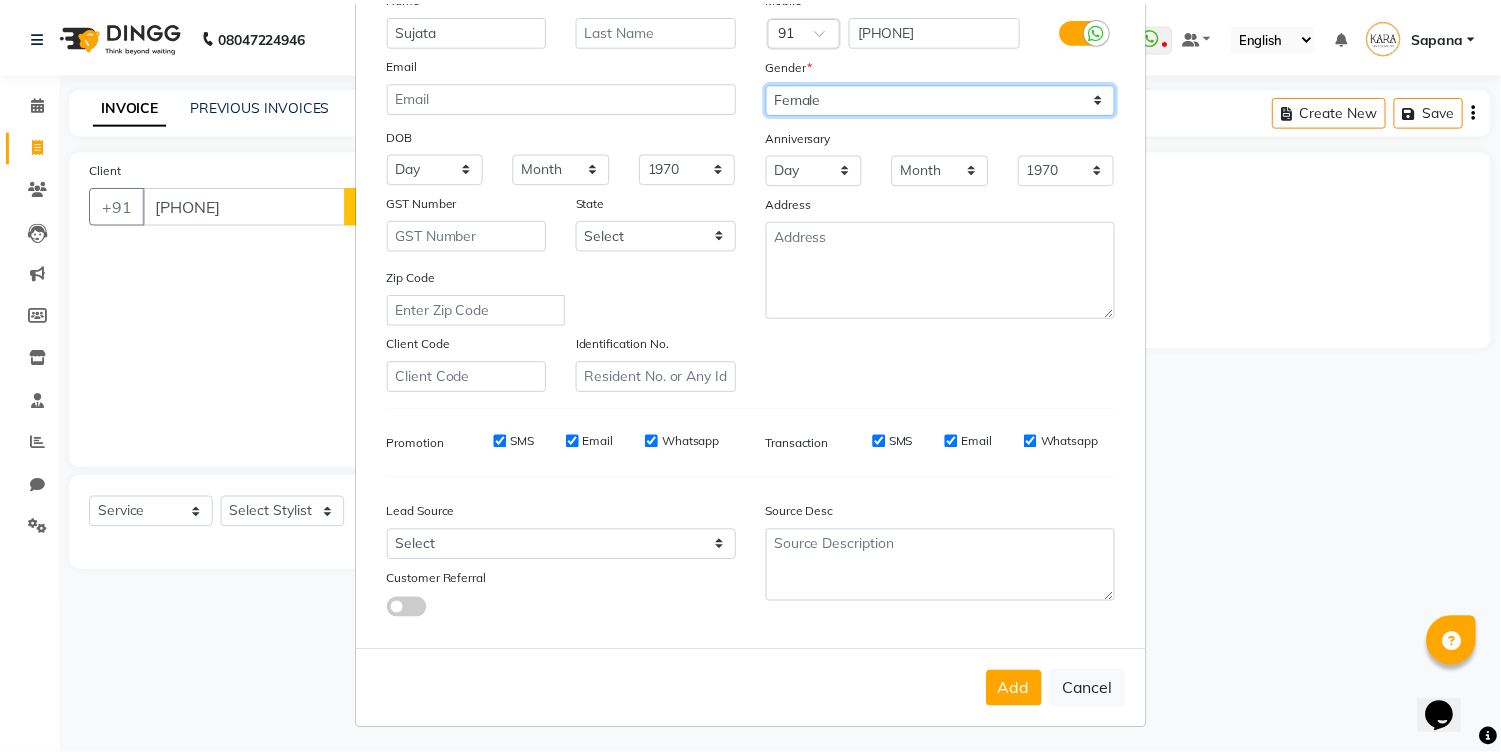 scroll, scrollTop: 167, scrollLeft: 0, axis: vertical 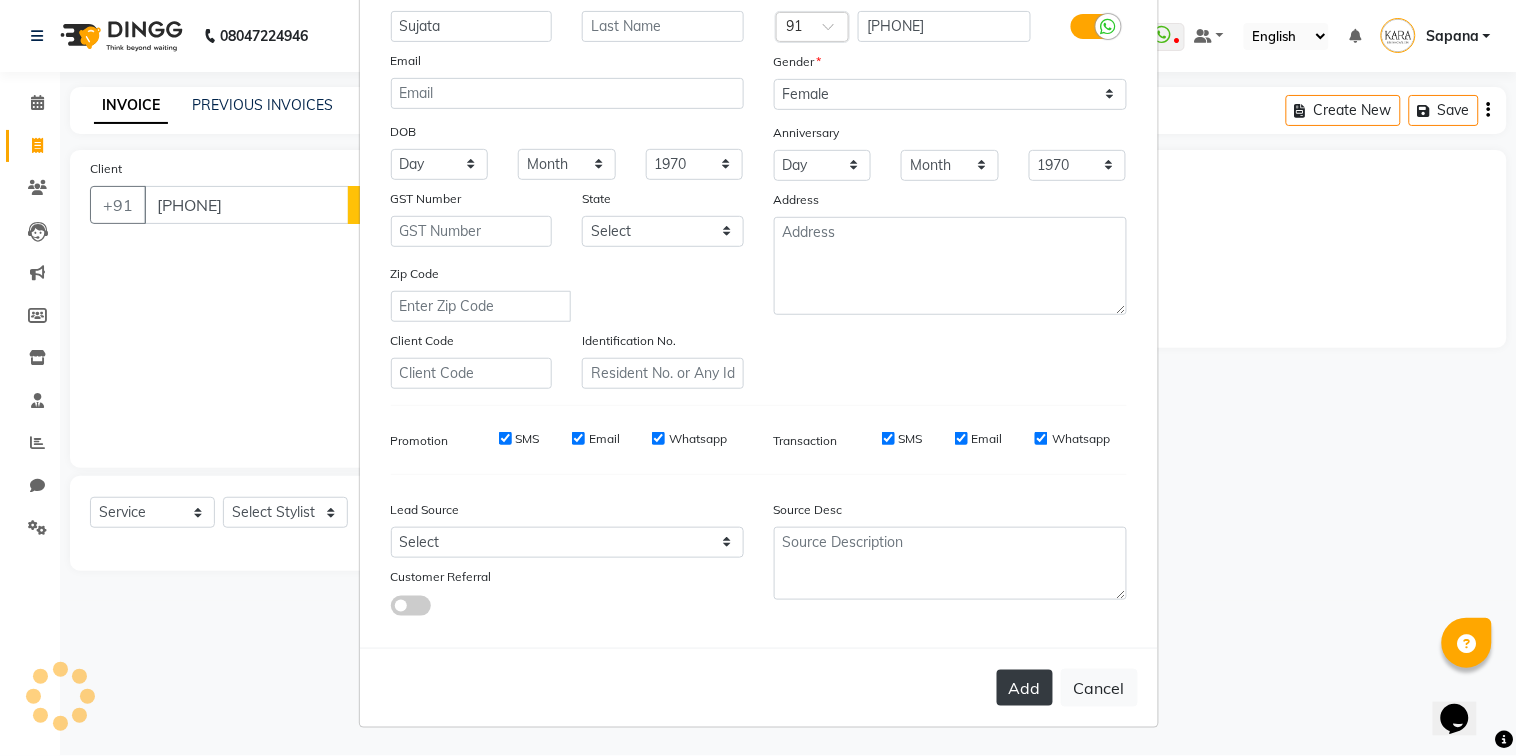 click on "Add" at bounding box center (1025, 688) 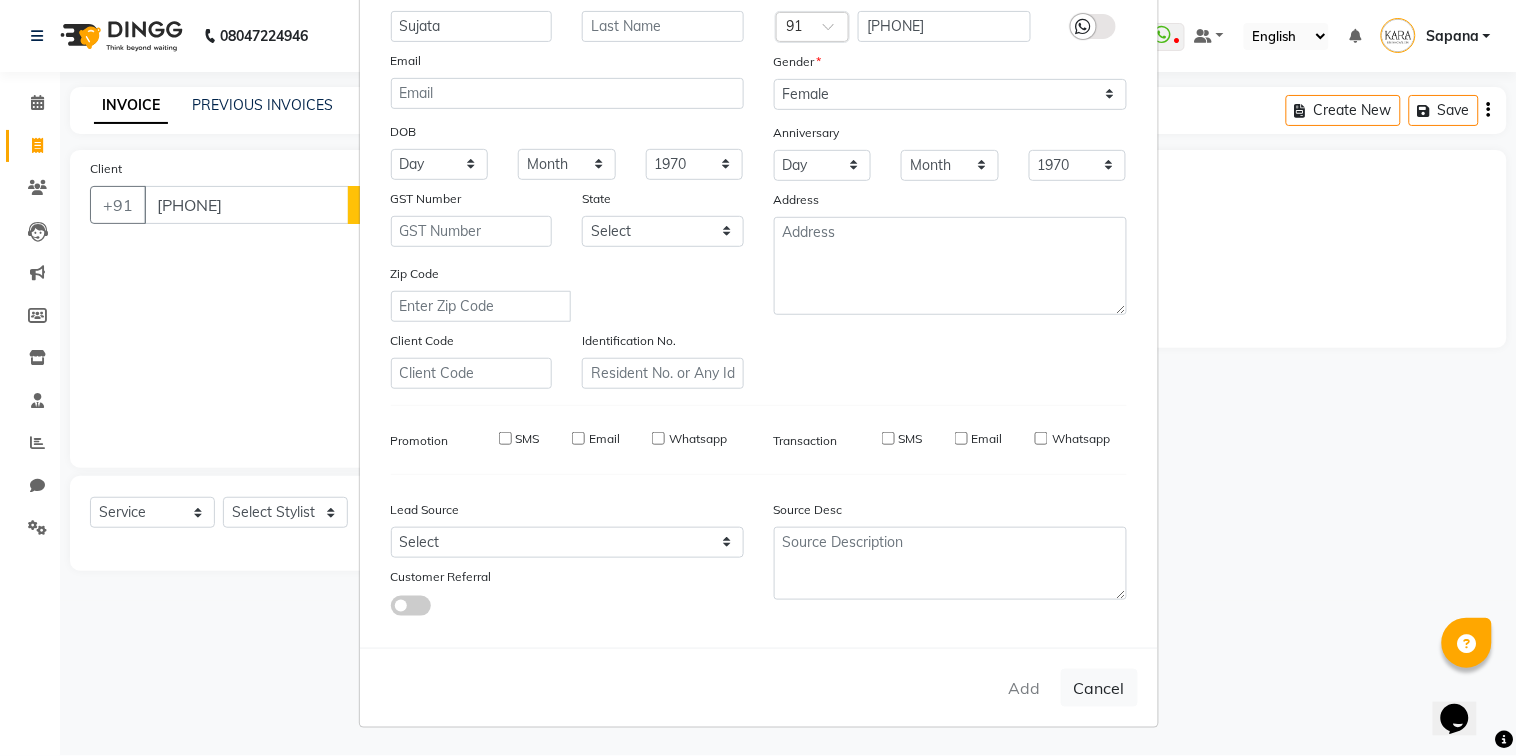 type 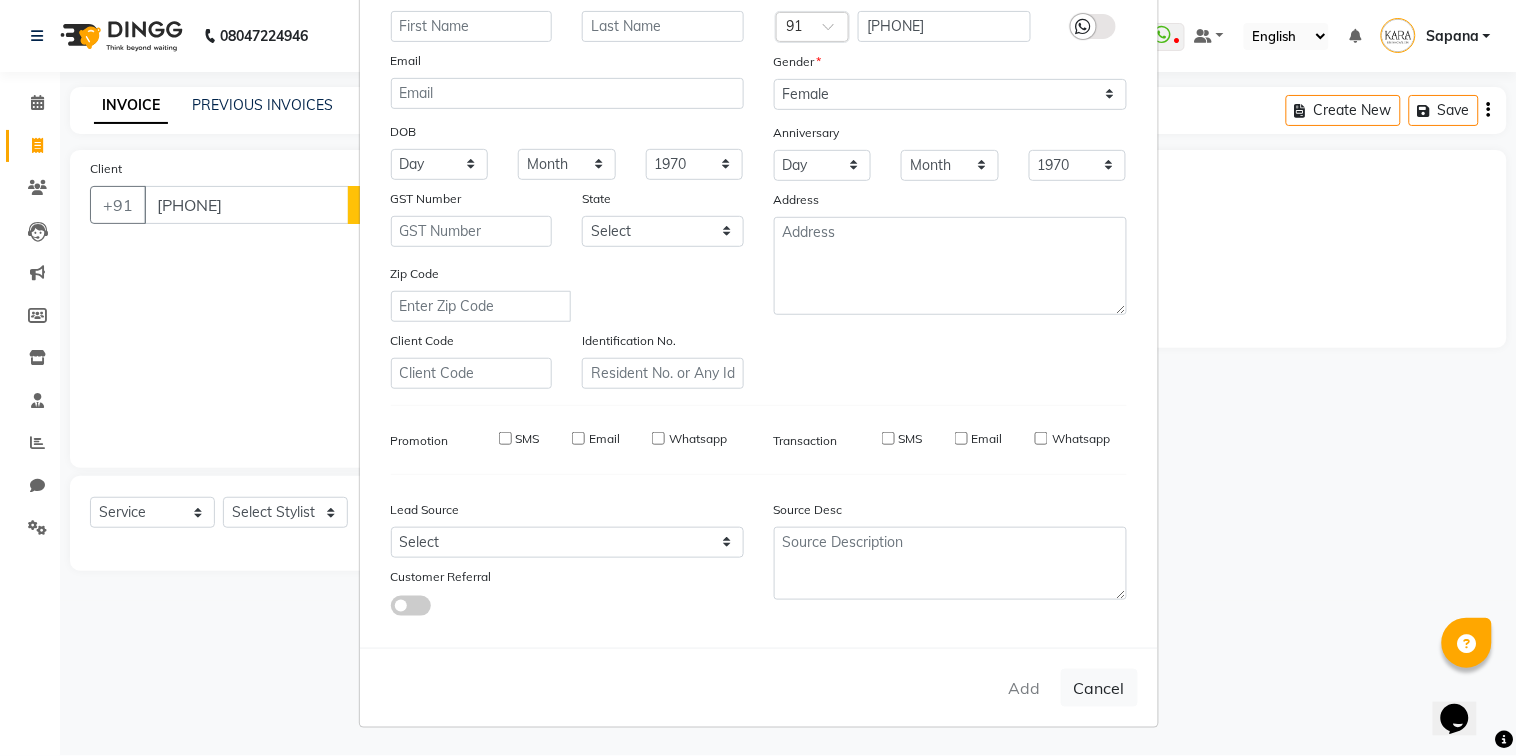 select 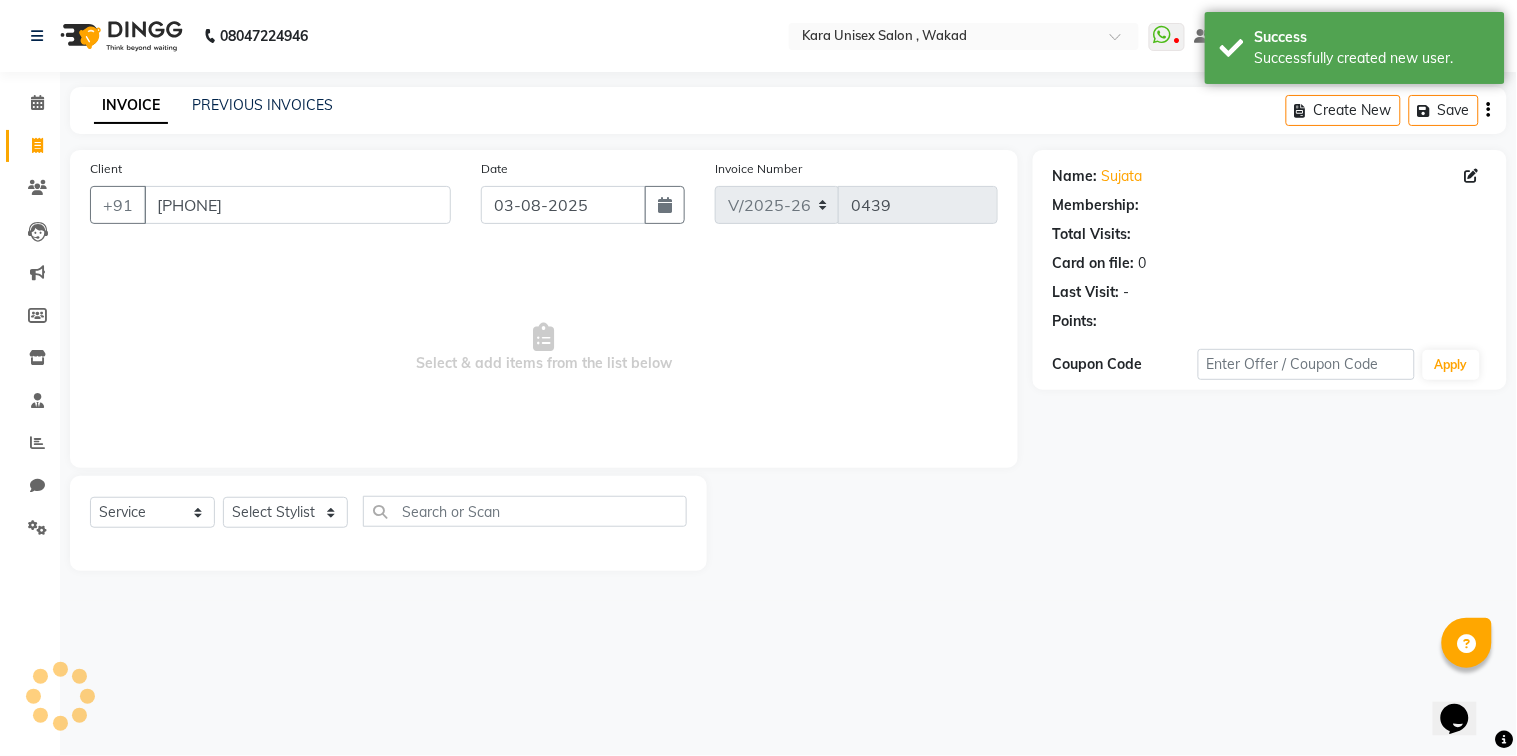 select on "1: Object" 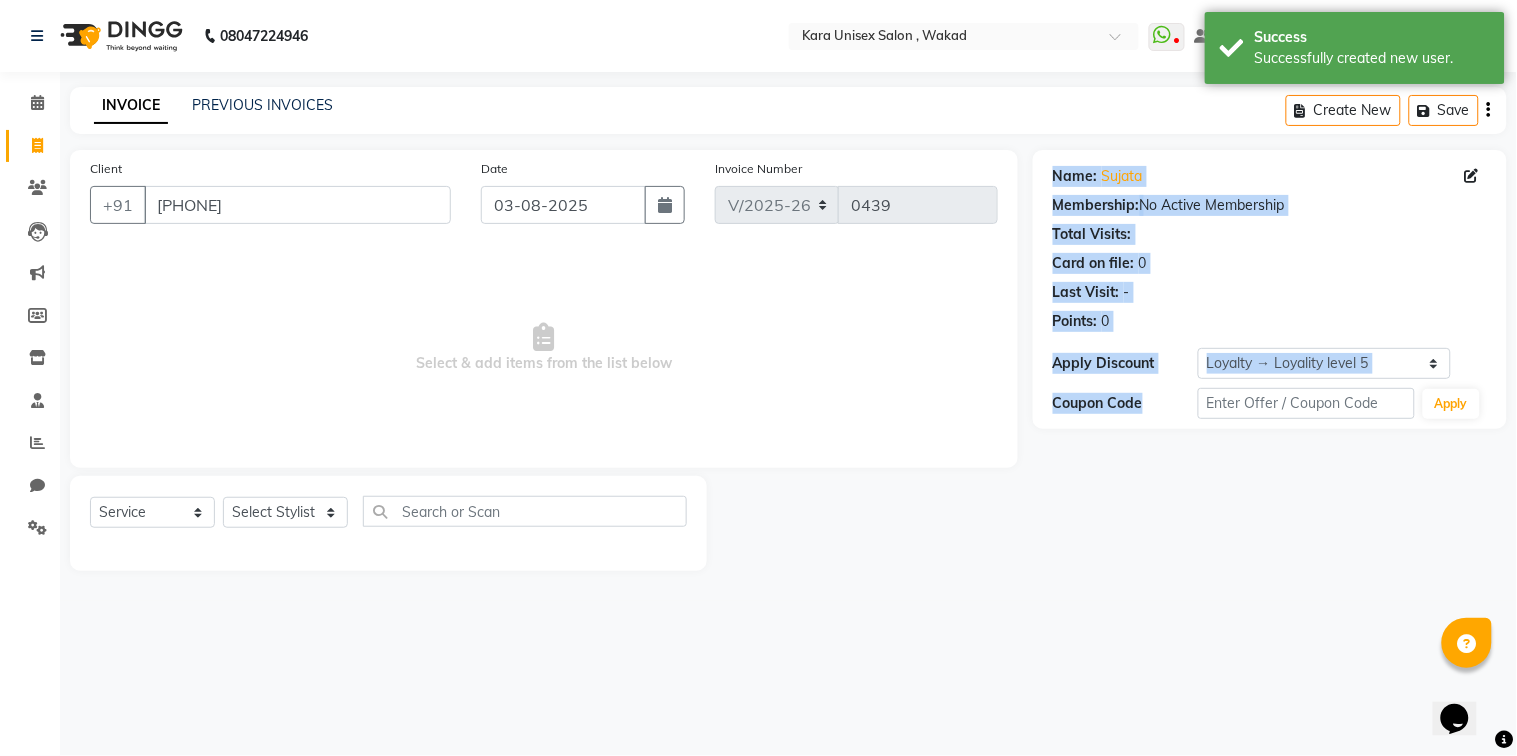 drag, startPoint x: 1011, startPoint y: 684, endPoint x: 700, endPoint y: 566, distance: 332.63342 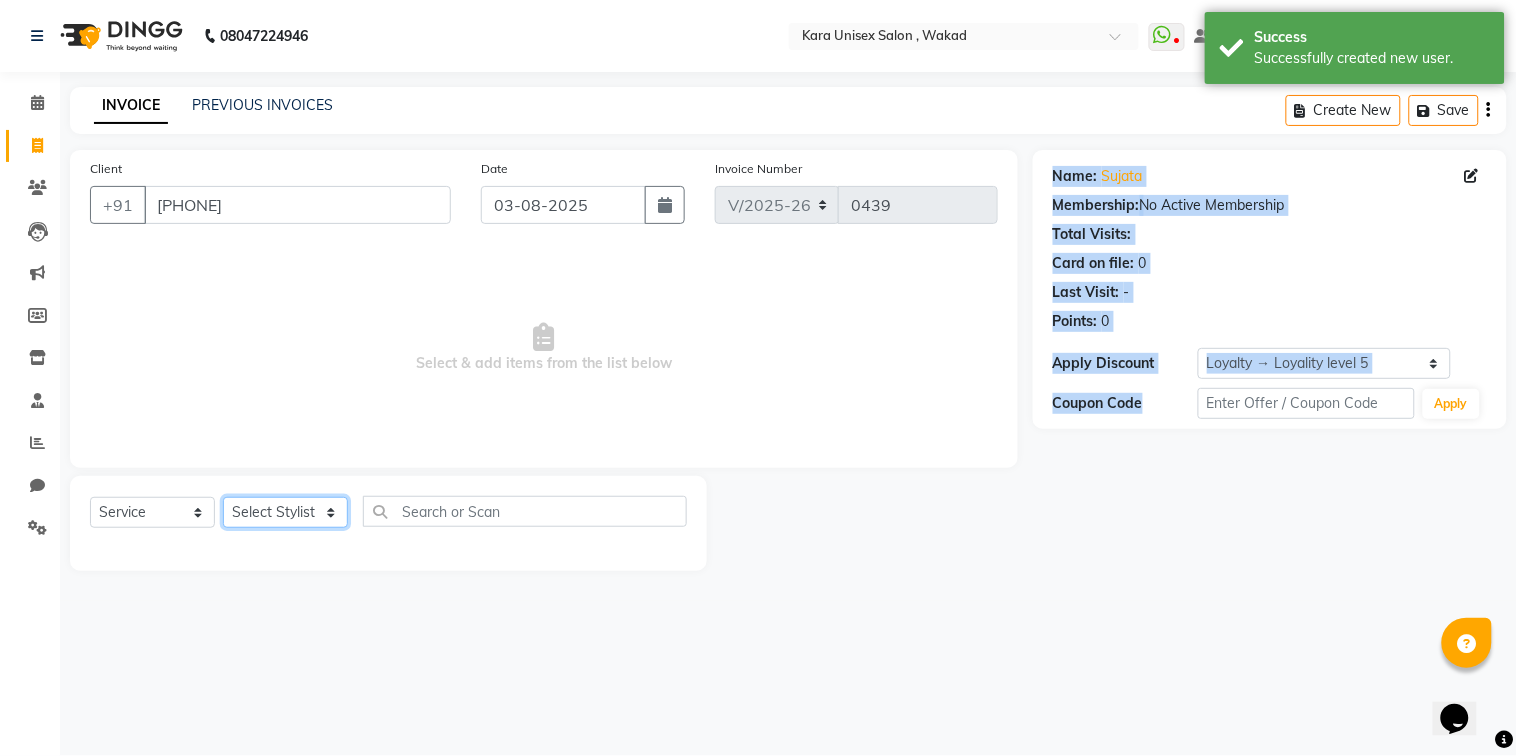 select on "84443" 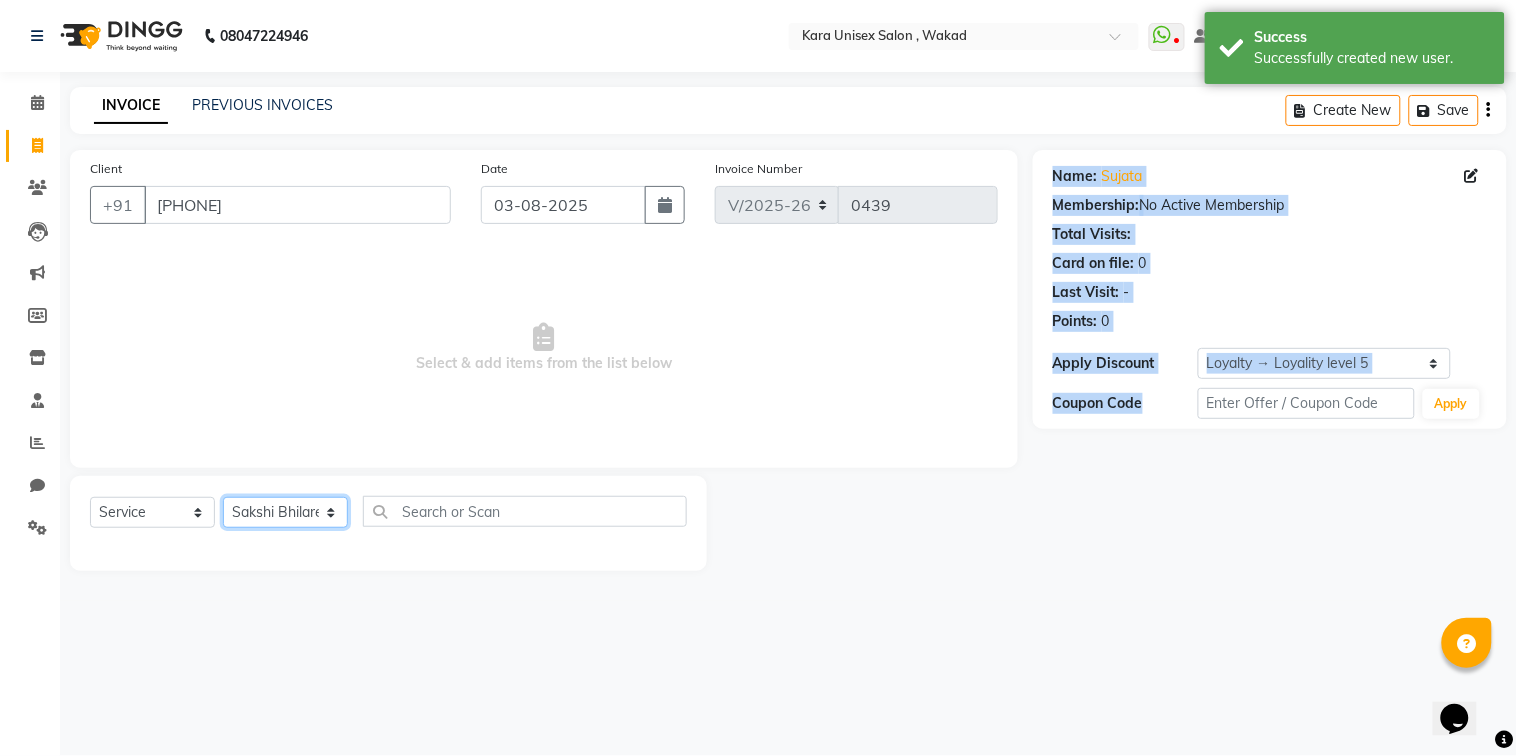 click on "Select Stylist Alka Atul Gauri Gajbhar Guru Jyotsana Kavita Payal Prajakta Priti Kalokhe Priyanka khade Rubina Nadaf Sadhana Awtade Sakshi Bhilare Sapana  Seema Holge Somnath  Swati Utkarsh" 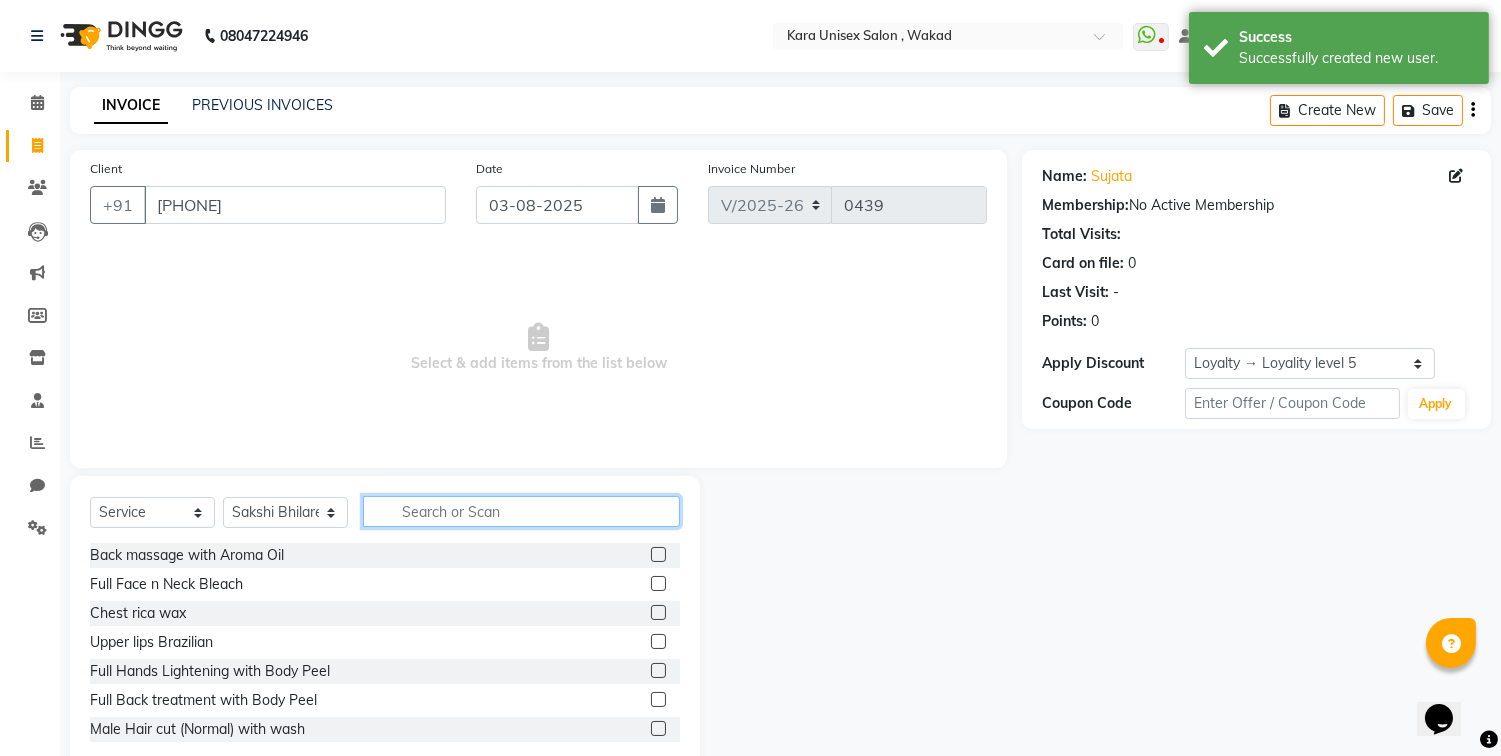 click 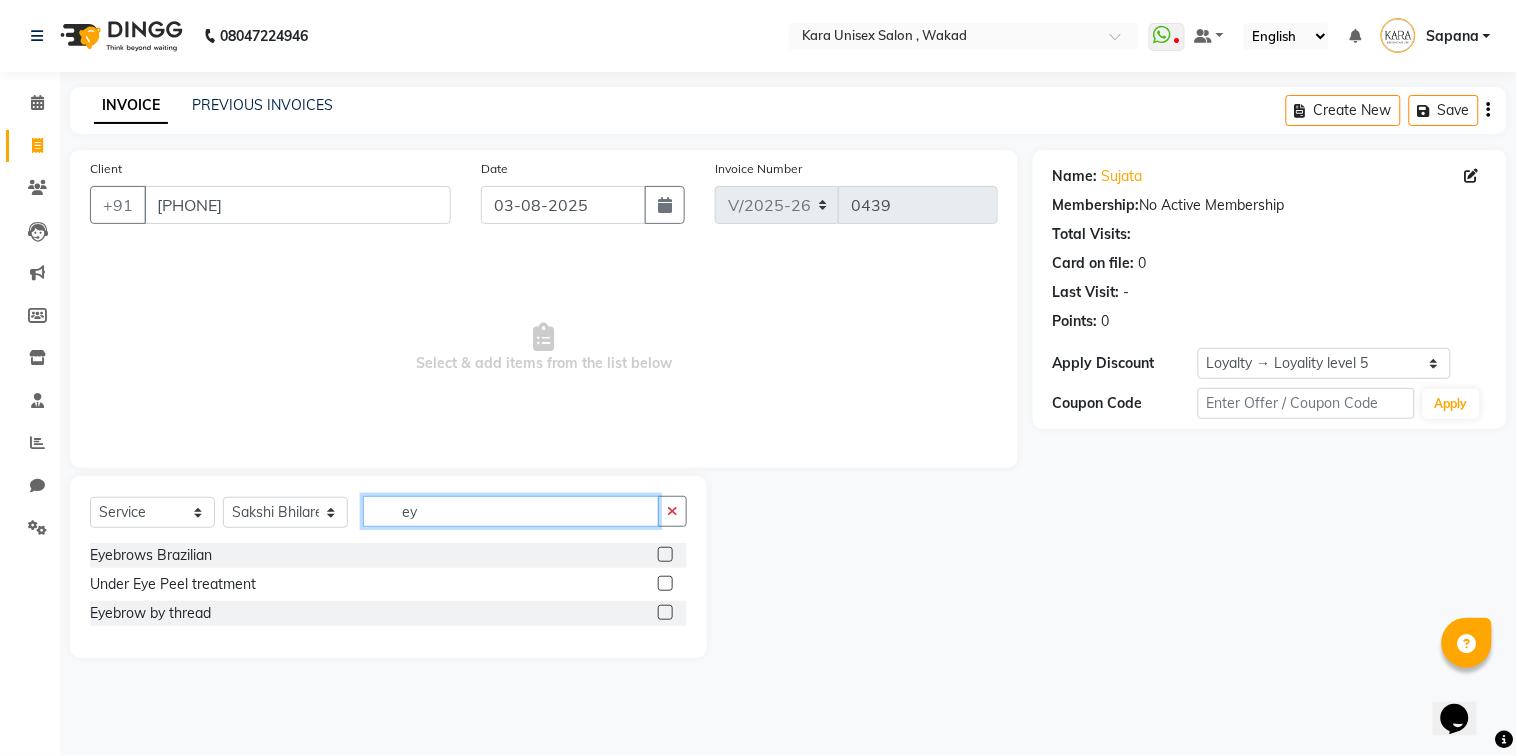 drag, startPoint x: 413, startPoint y: 515, endPoint x: 661, endPoint y: 616, distance: 267.7779 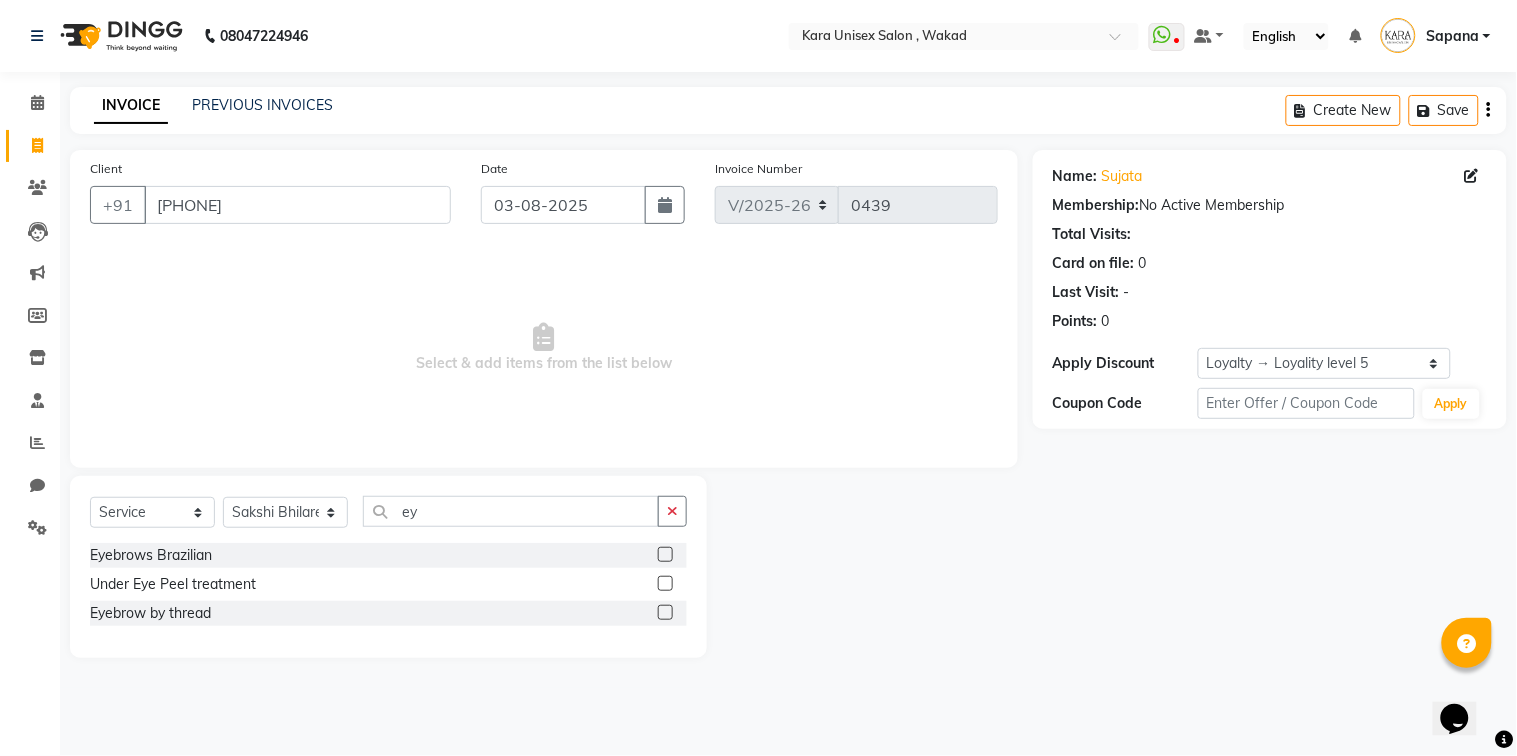 click 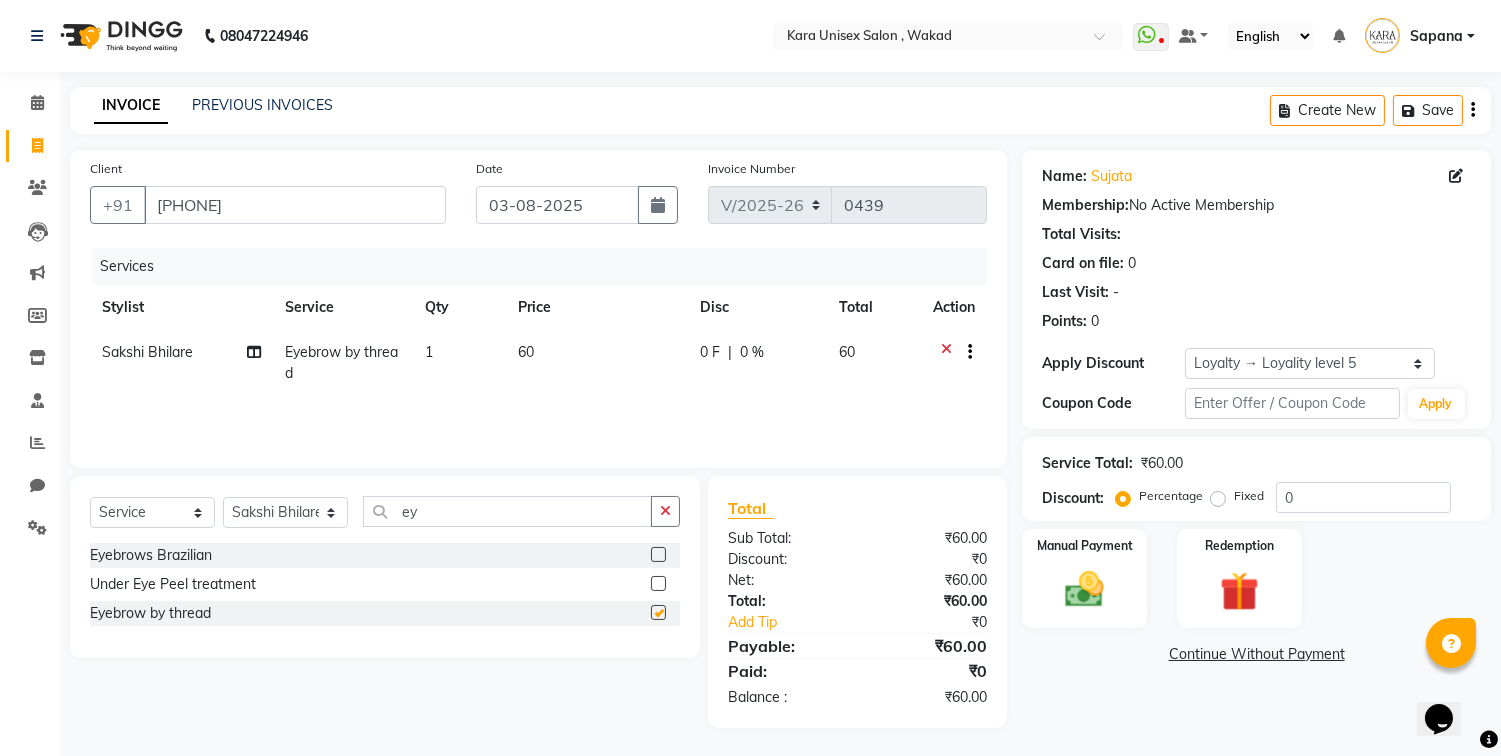 checkbox on "false" 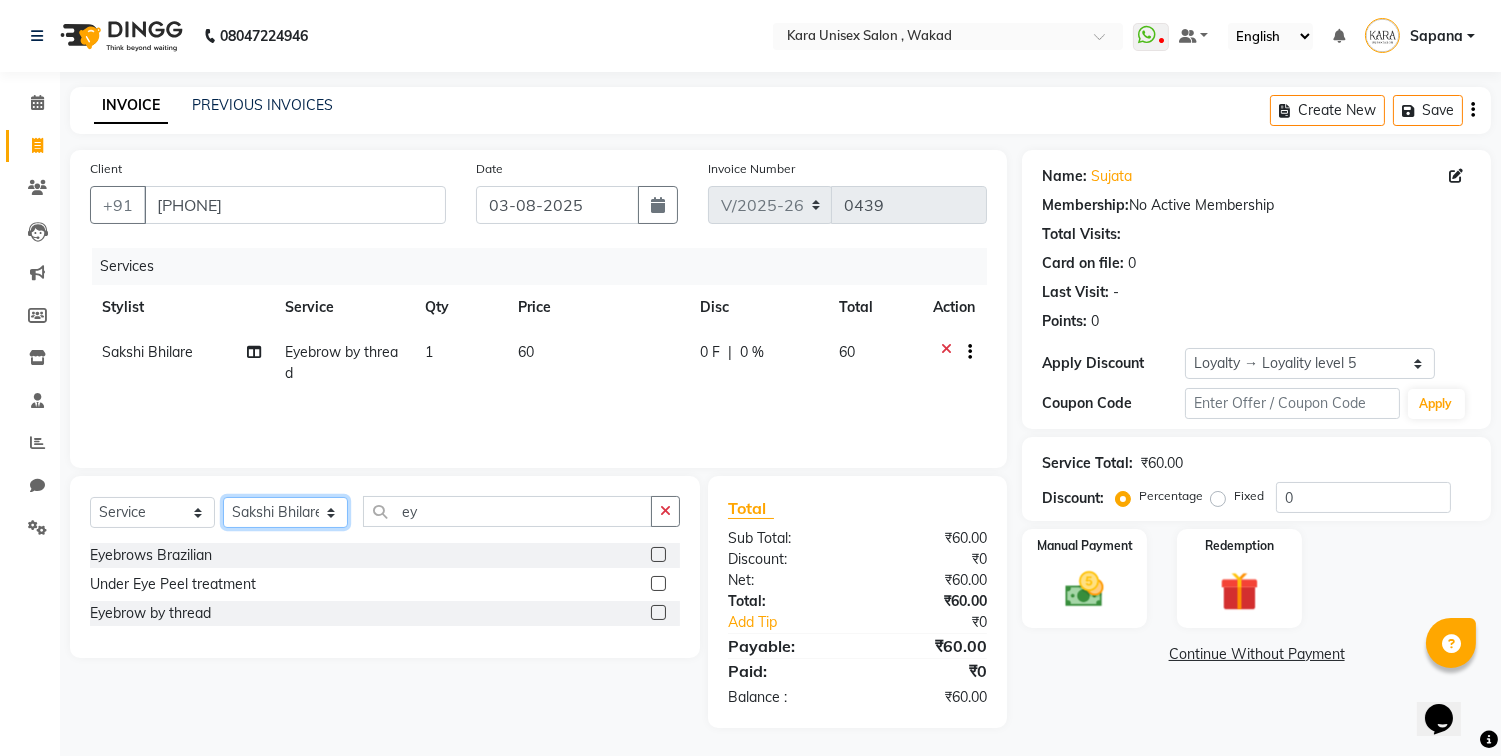 select on "70478" 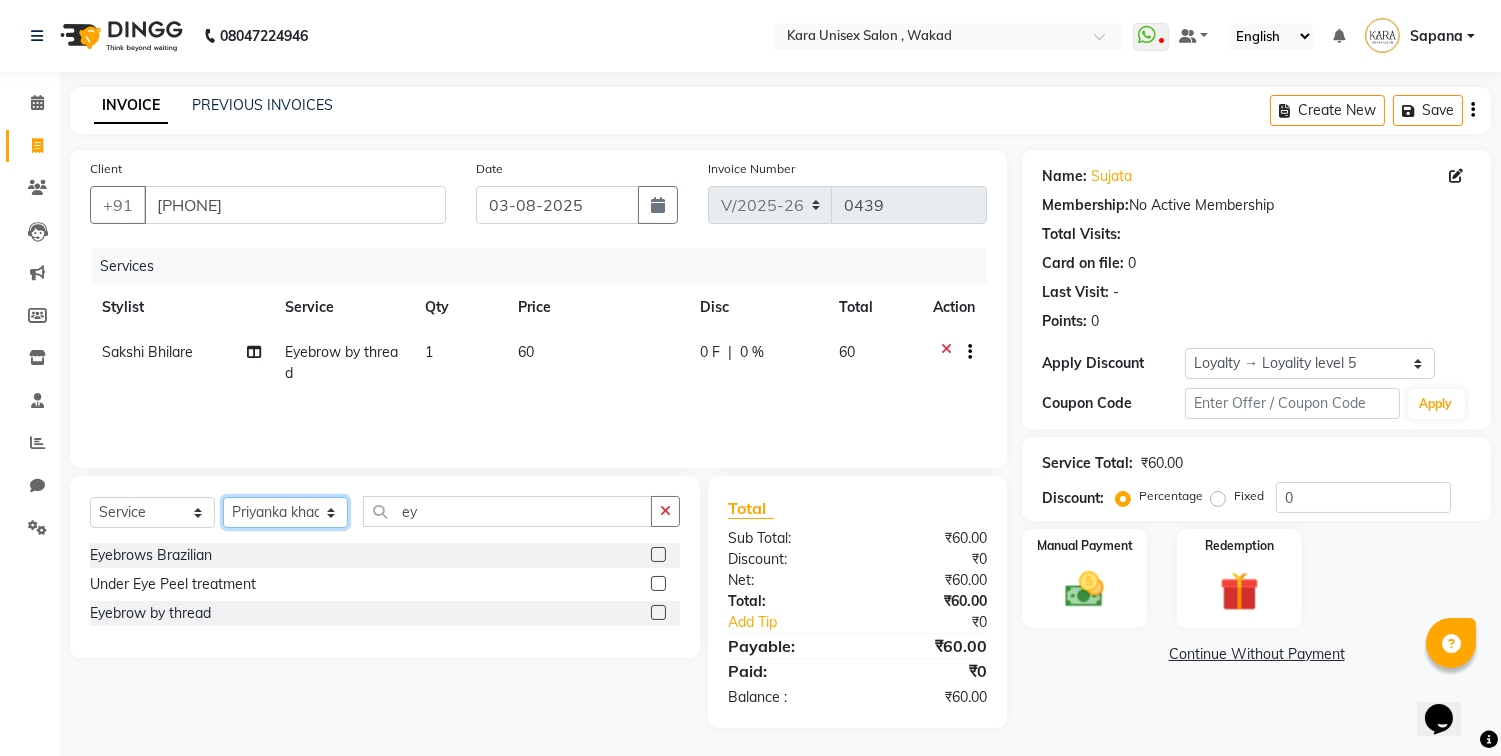click on "Select Stylist Alka Atul Gauri Gajbhar Guru Jyotsana Kavita Payal Prajakta Priti Kalokhe Priyanka khade Rubina Nadaf Sadhana Awtade Sakshi Bhilare Sapana  Seema Holge Somnath  Swati Utkarsh" 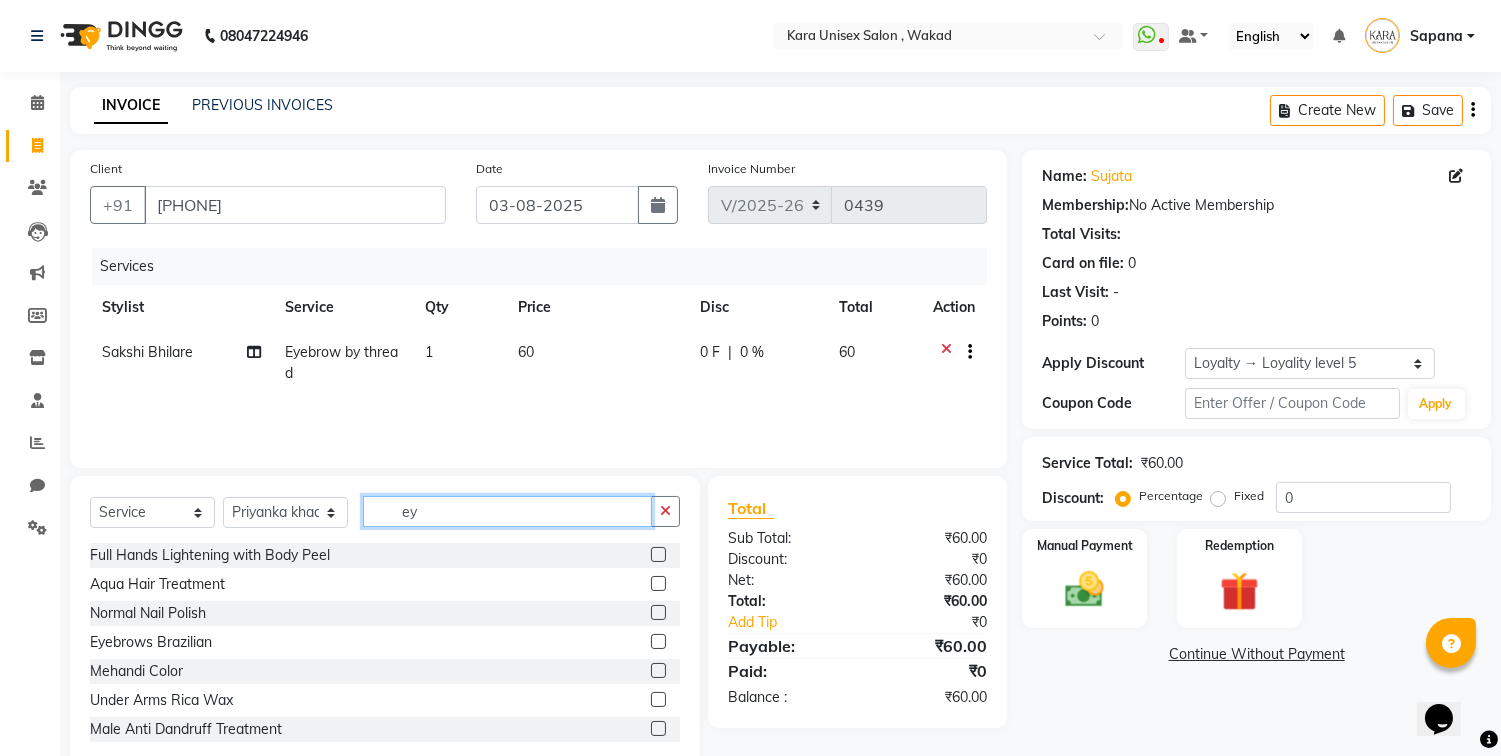click on "ey" 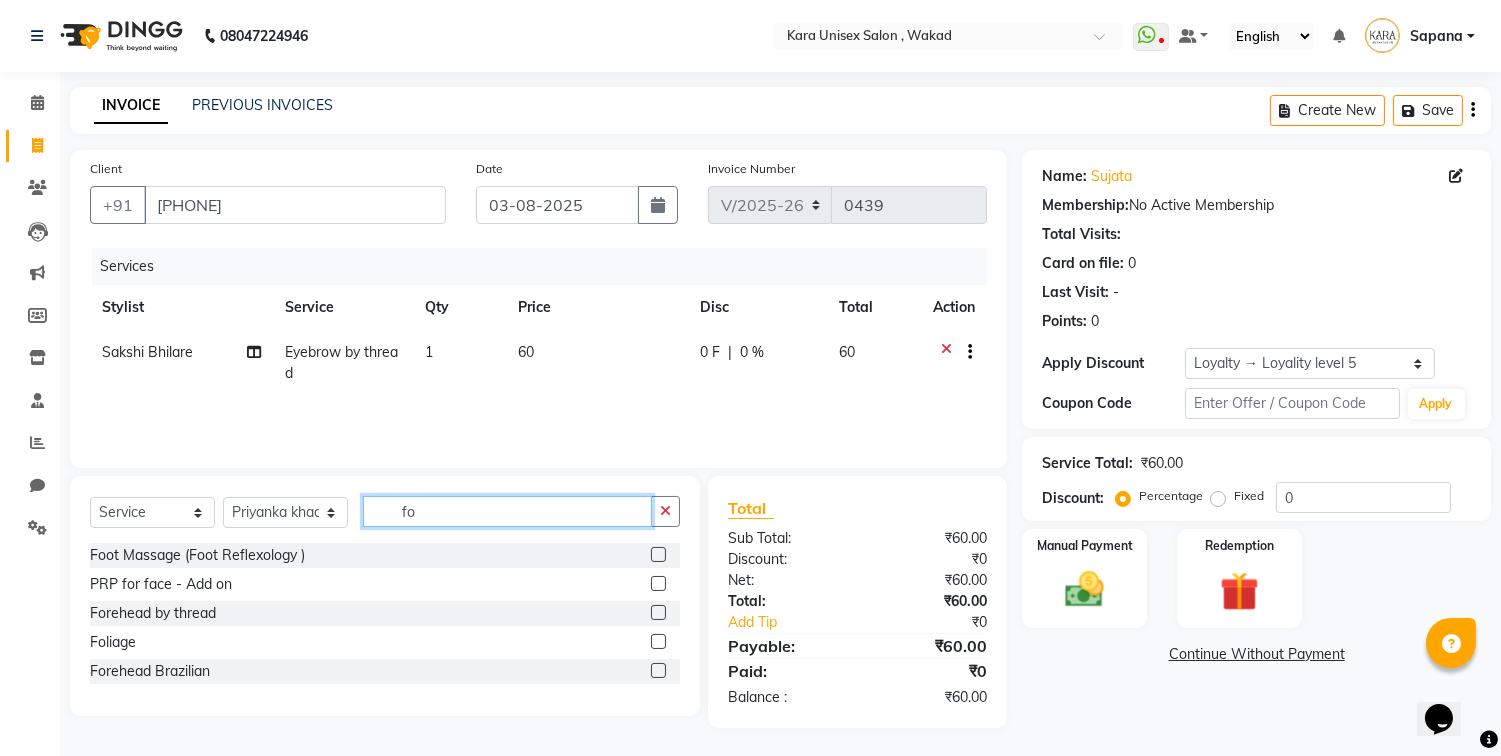 type on "fo" 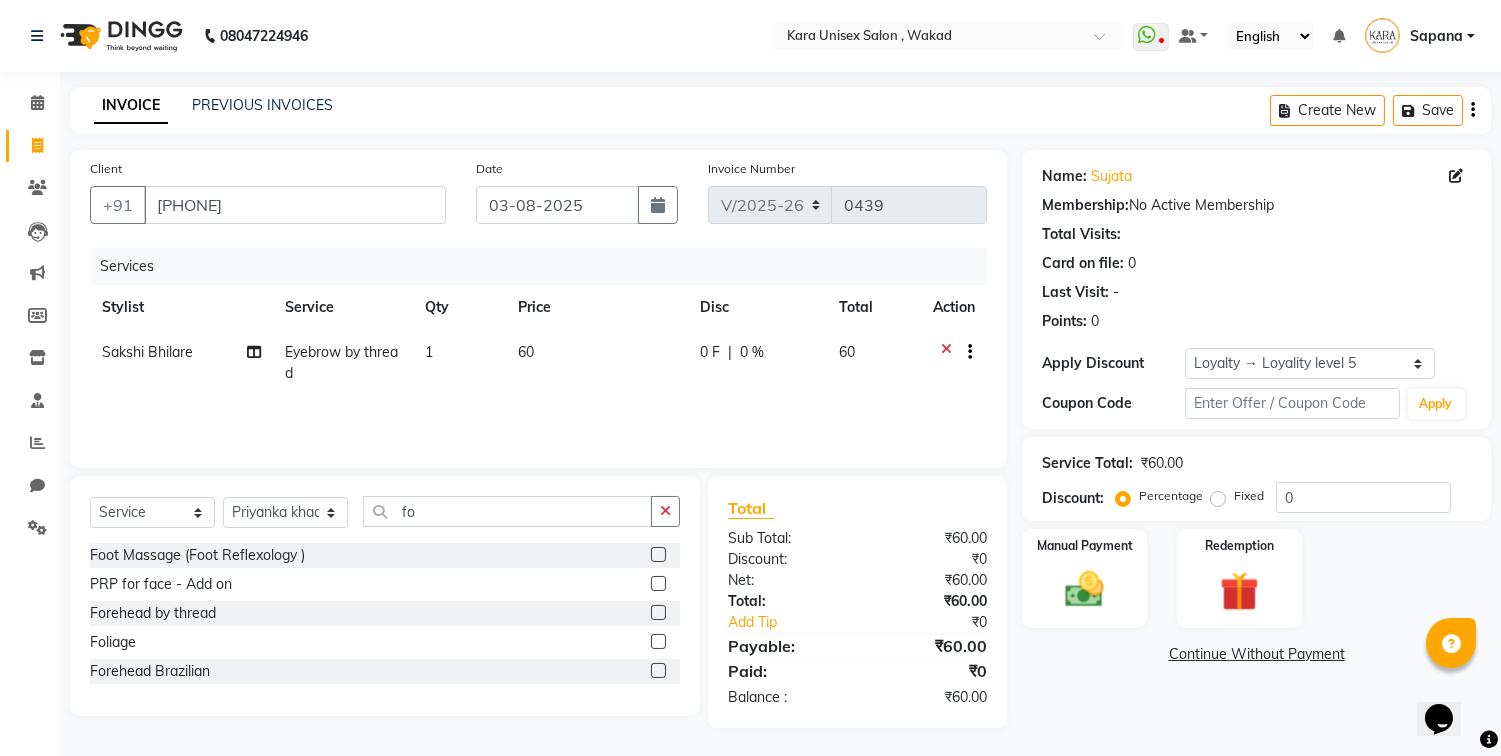 click 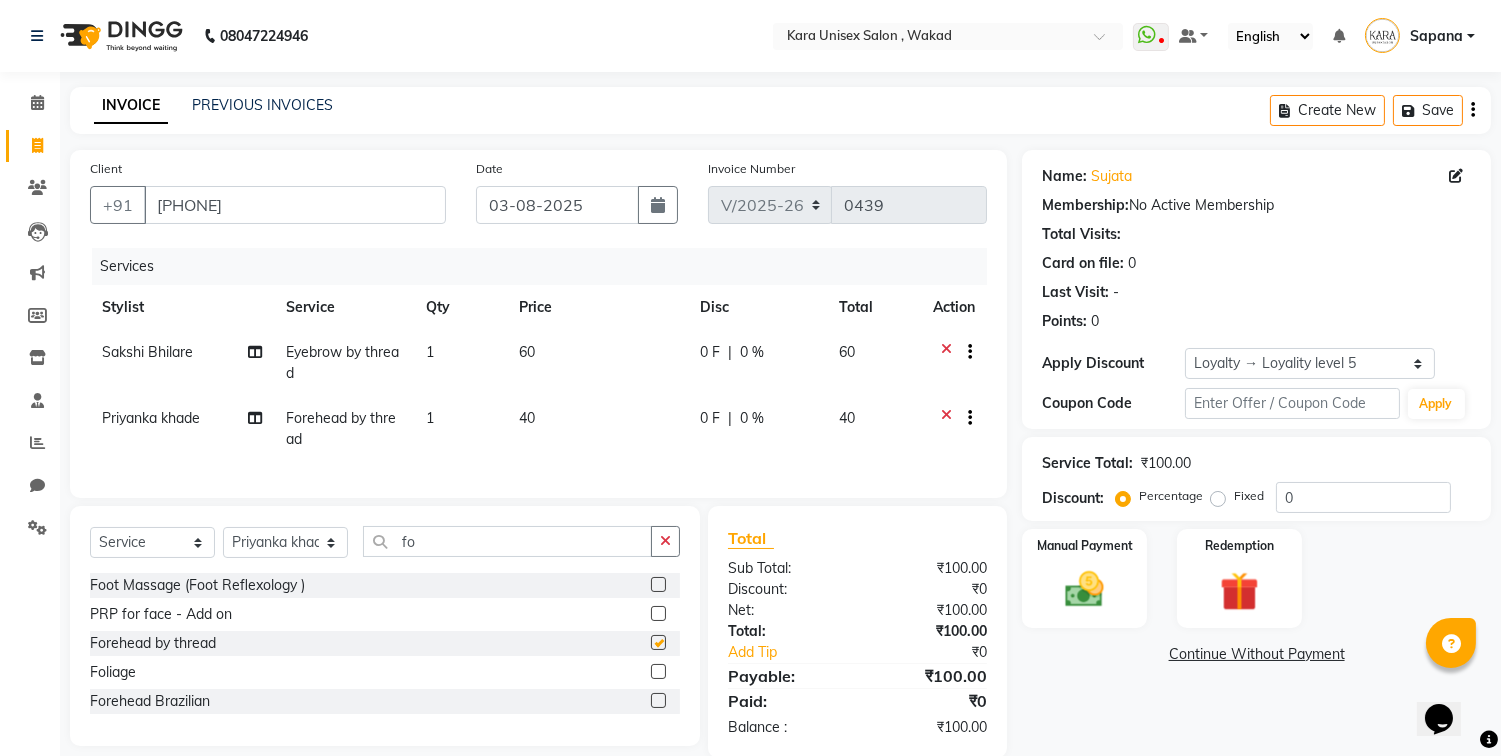 checkbox on "false" 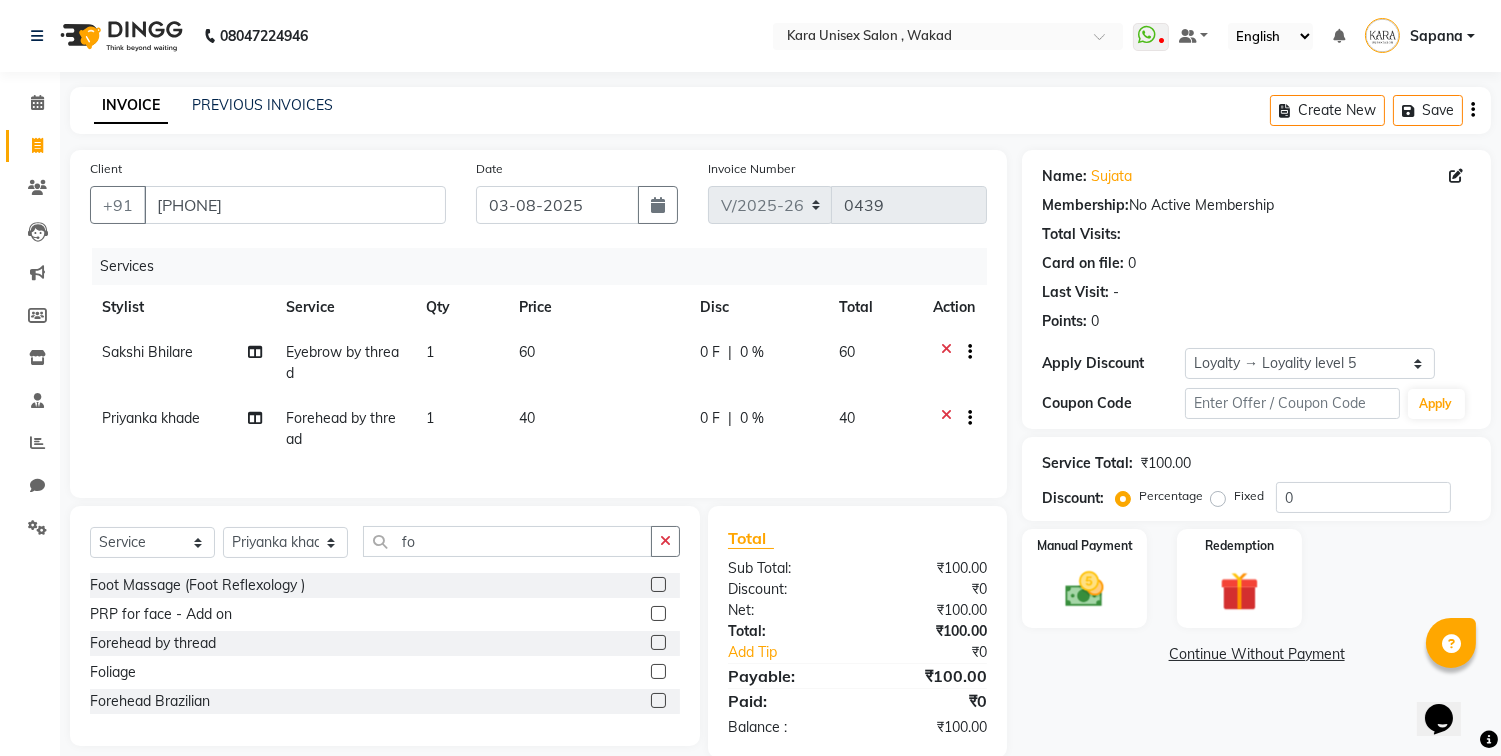 click on "Name: [NAME]  Membership:  No Active Membership  Total Visits:   Card on file:  0 Last Visit:   - Points:   0  Apply Discount Select  Loyalty → Loyality level 5  Coupon Code Apply Service Total:  ₹100.00  Discount:  Percentage   Fixed  0 Manual Payment Redemption  Continue Without Payment" 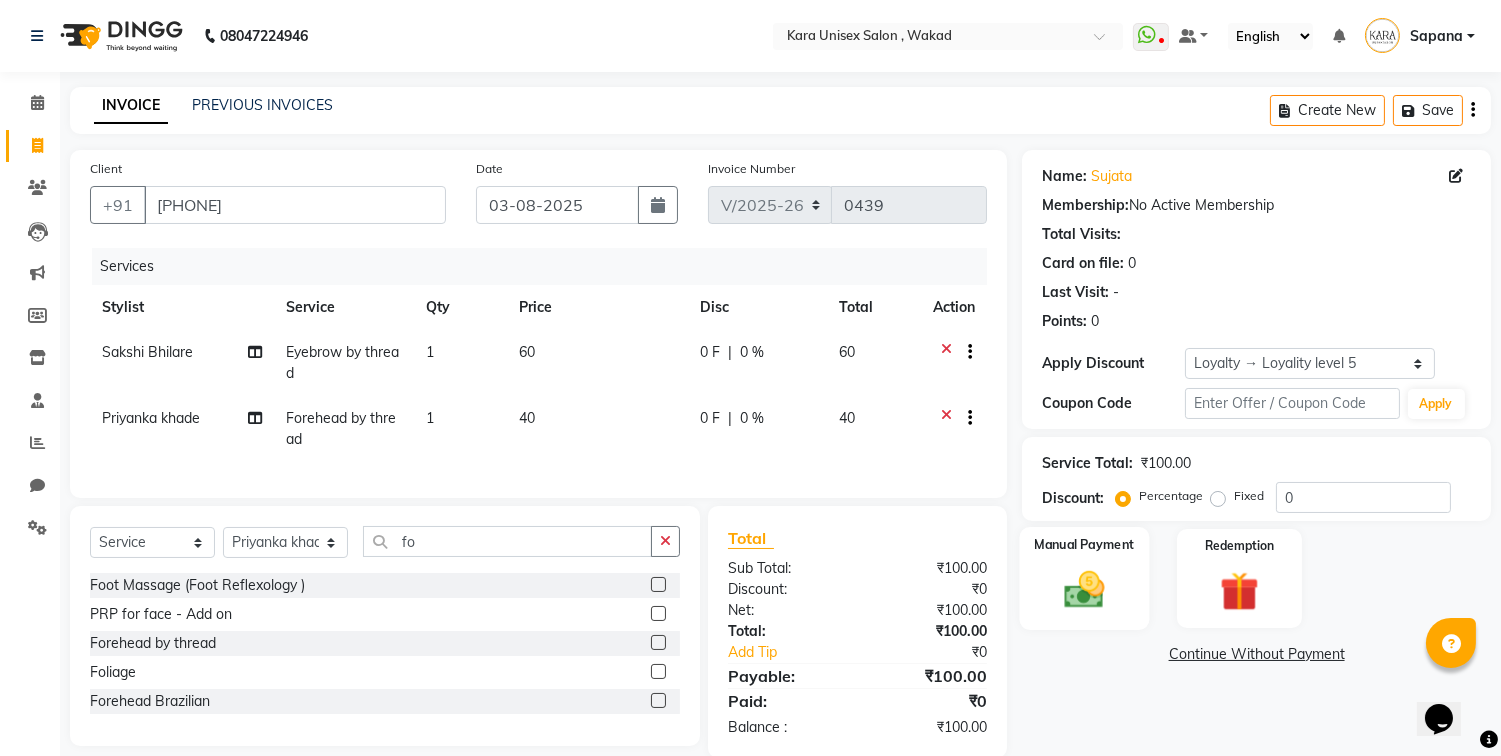 click 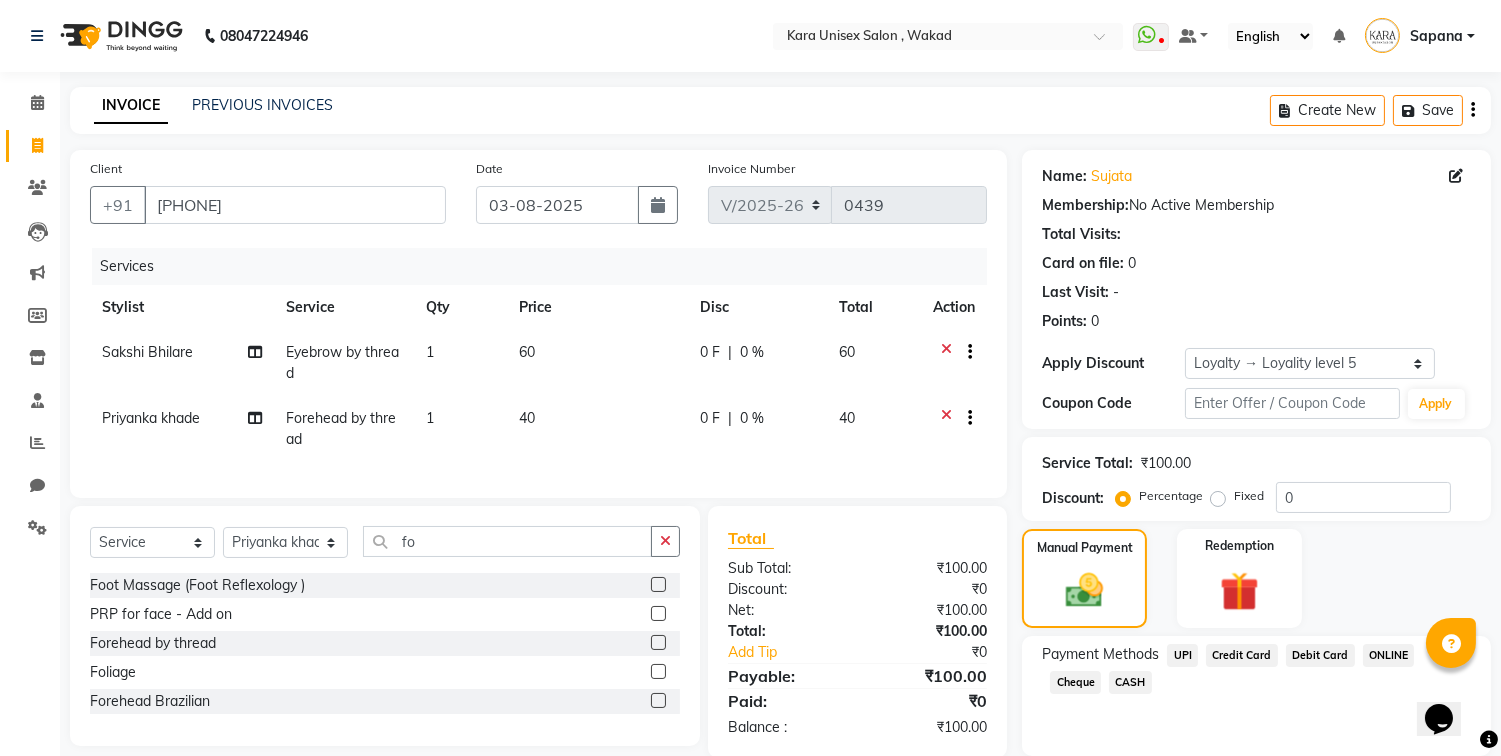 click on "UPI" 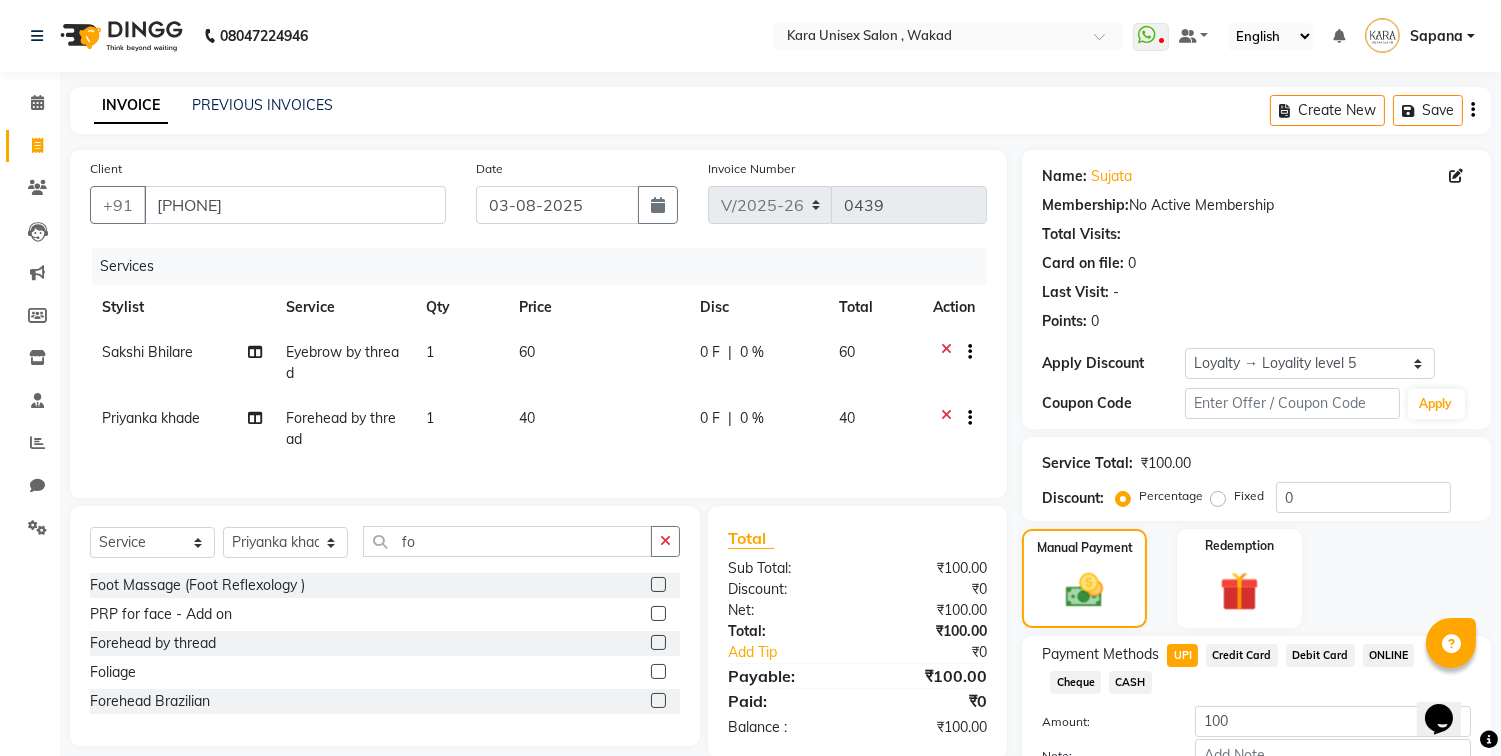 scroll, scrollTop: 126, scrollLeft: 0, axis: vertical 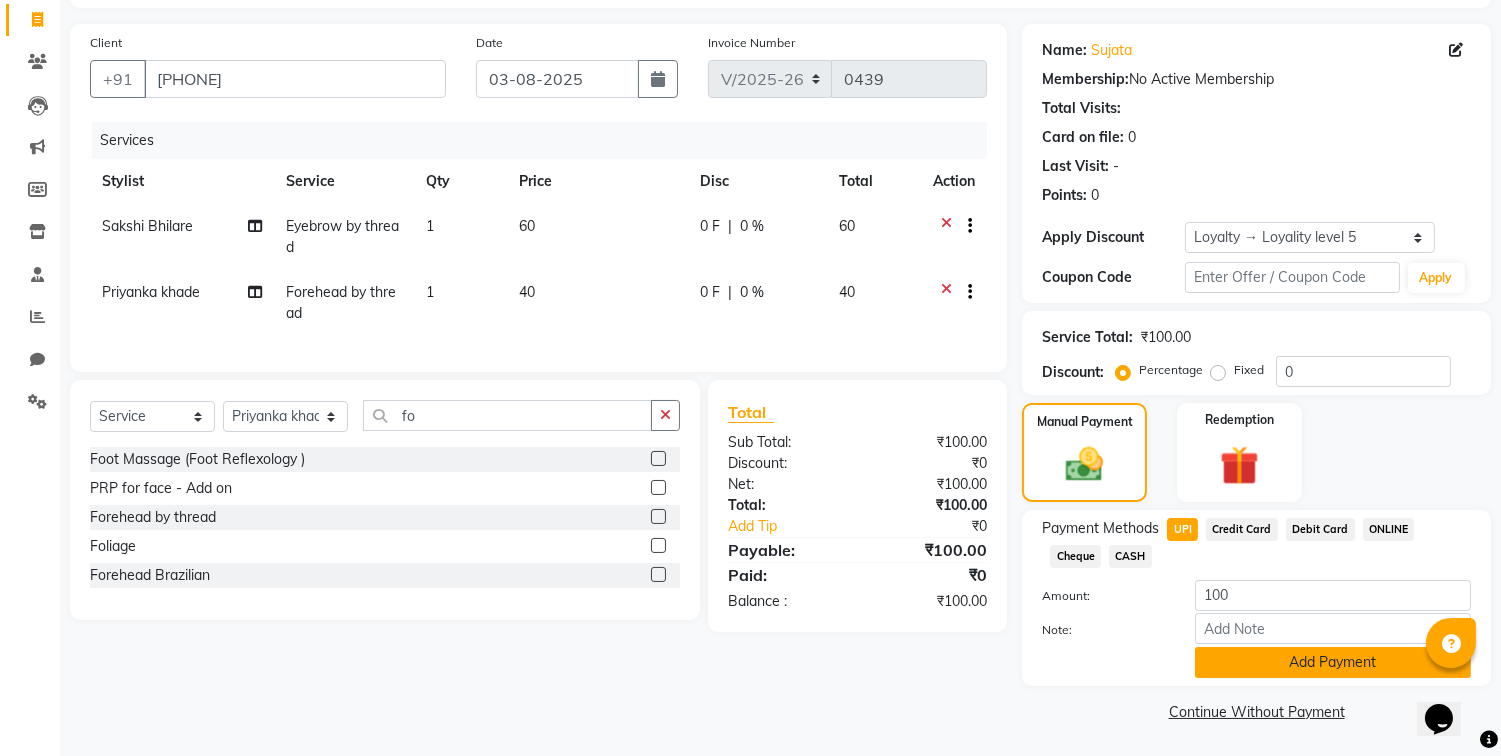 click on "Add Payment" 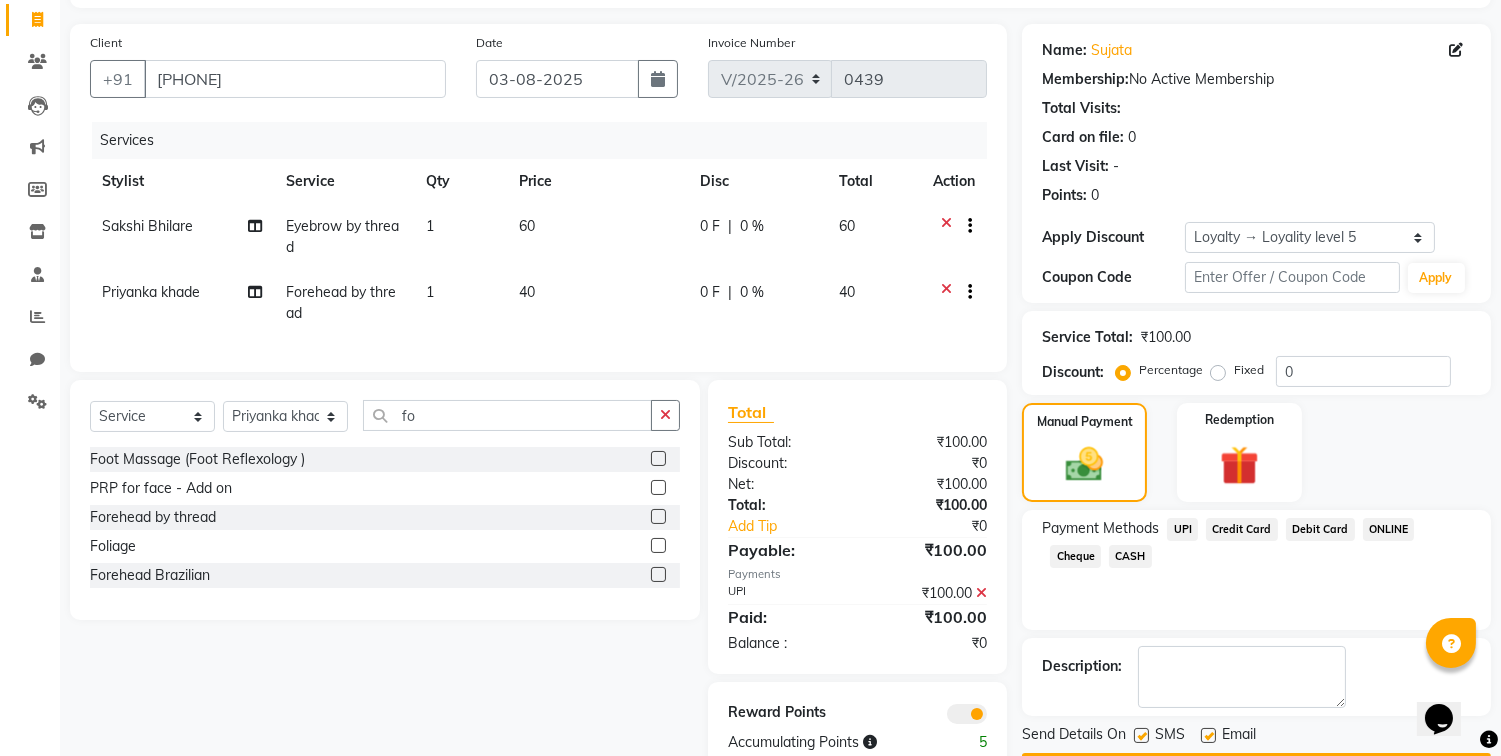 scroll, scrollTop: 188, scrollLeft: 0, axis: vertical 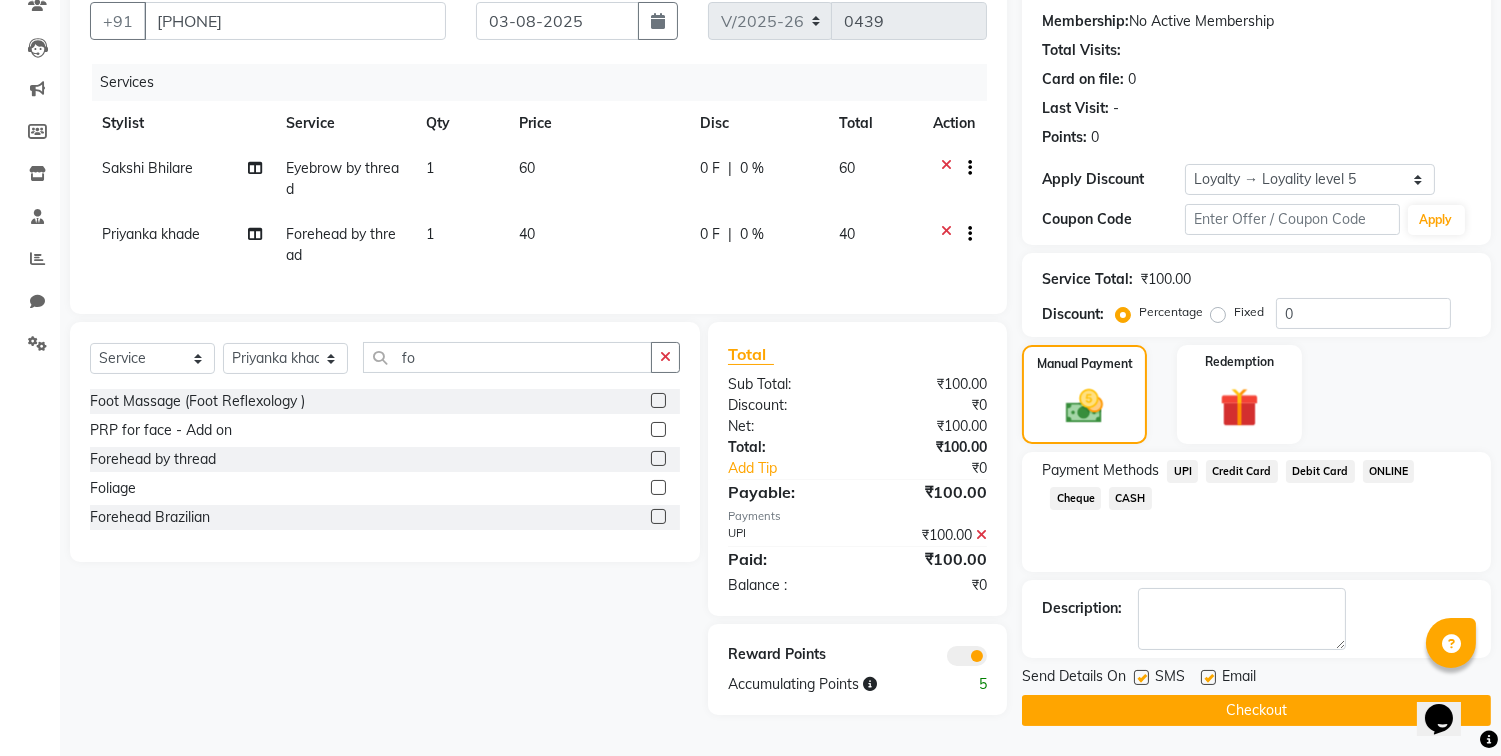 click on "Checkout" 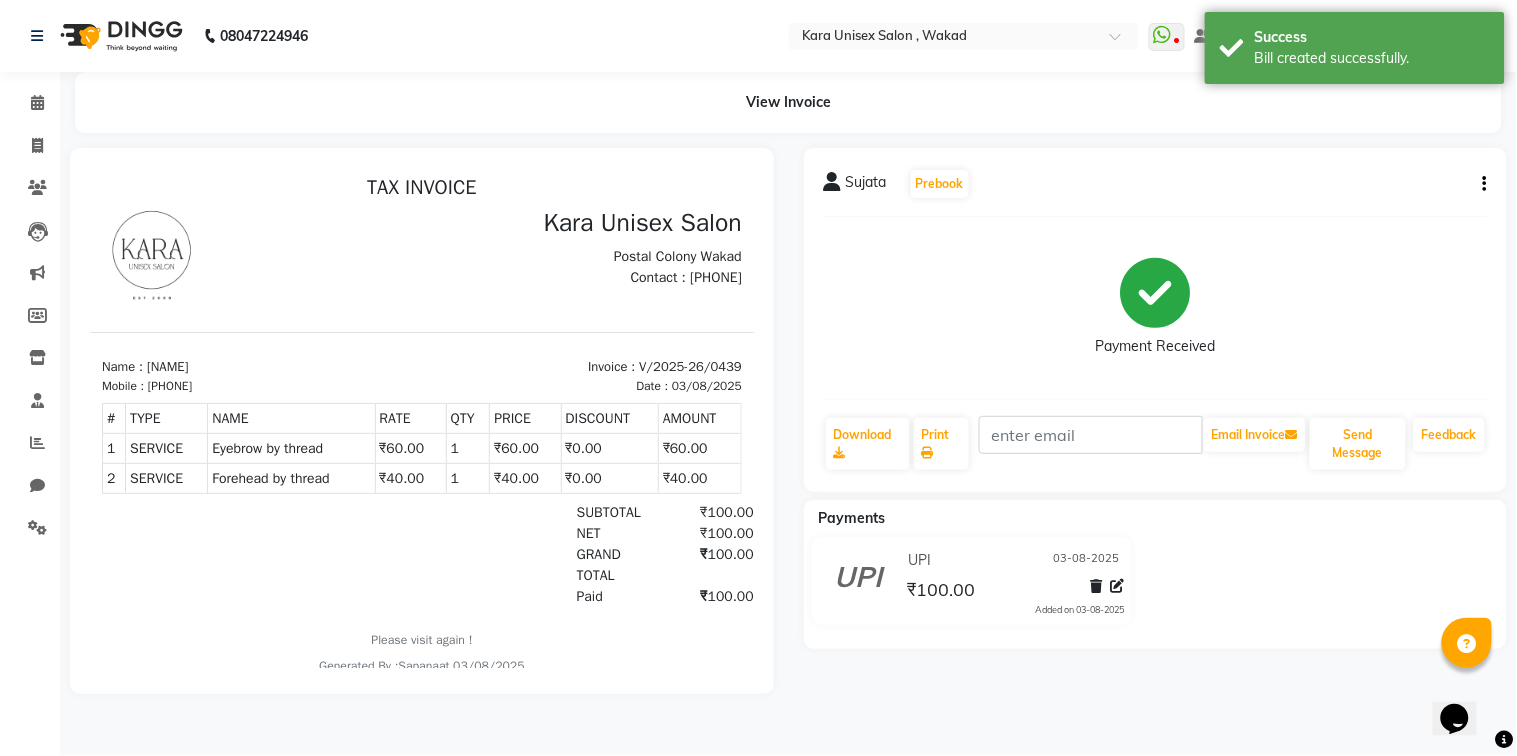 scroll, scrollTop: 0, scrollLeft: 0, axis: both 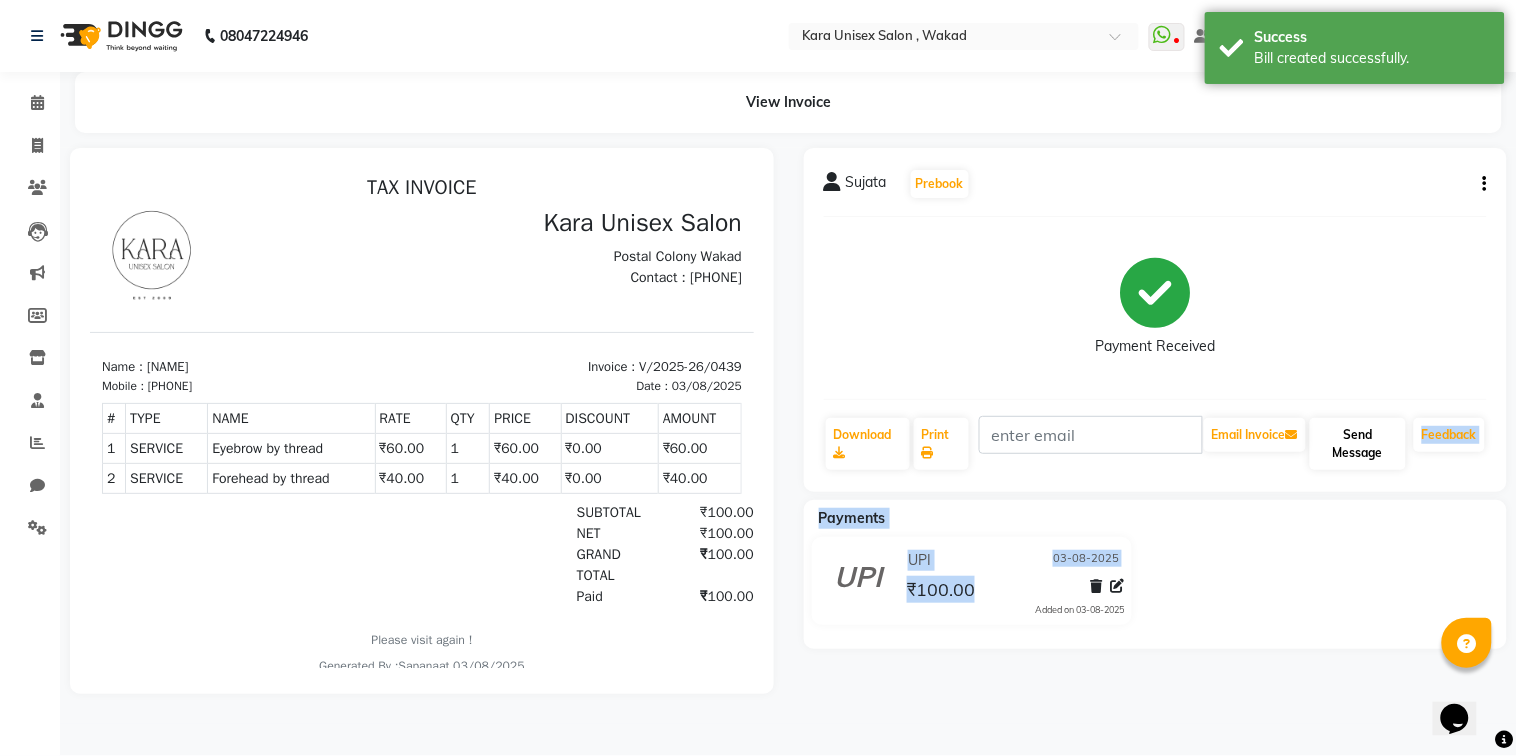 drag, startPoint x: 1276, startPoint y: 700, endPoint x: 1376, endPoint y: 453, distance: 266.47513 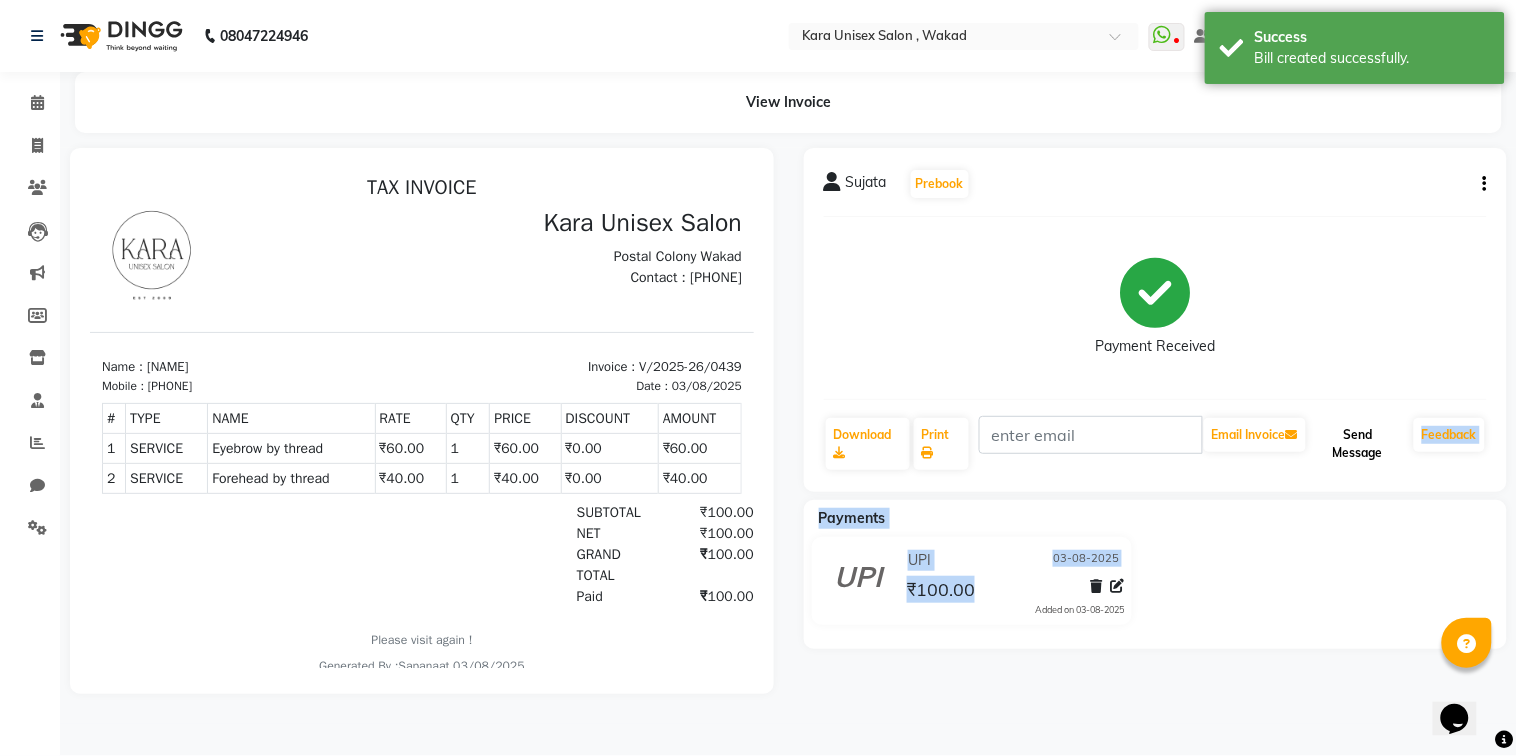 click on "Send Message" 